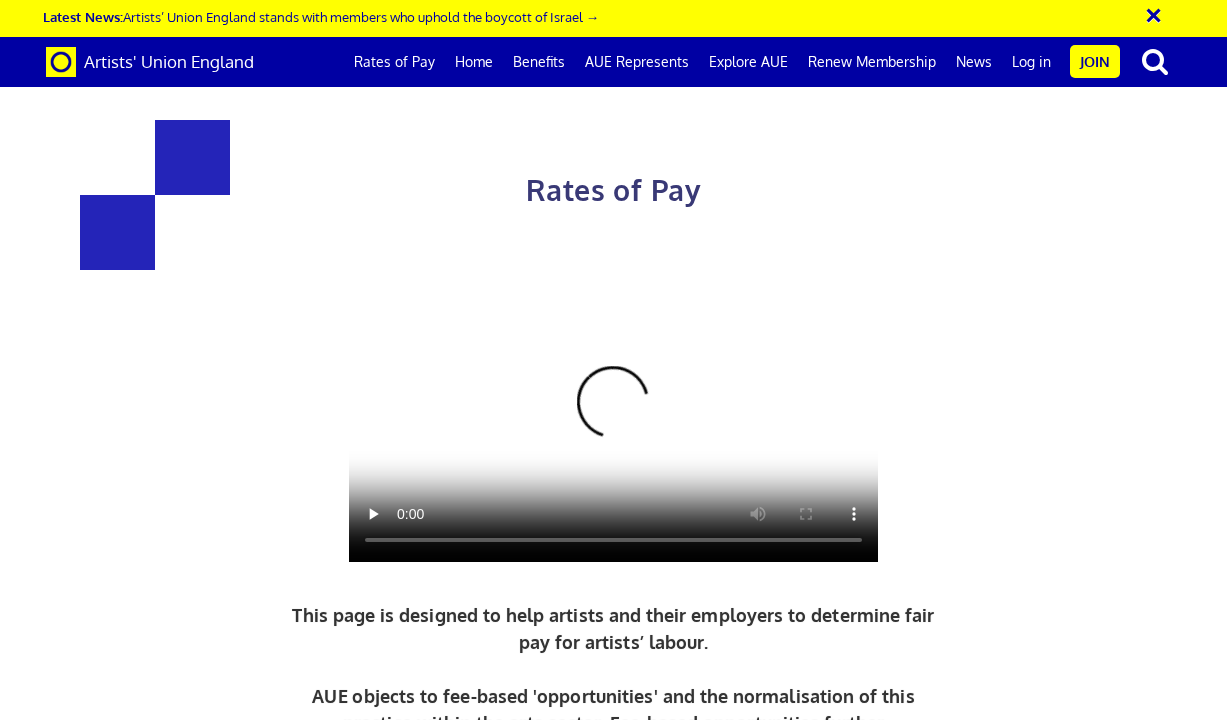 scroll, scrollTop: 0, scrollLeft: 0, axis: both 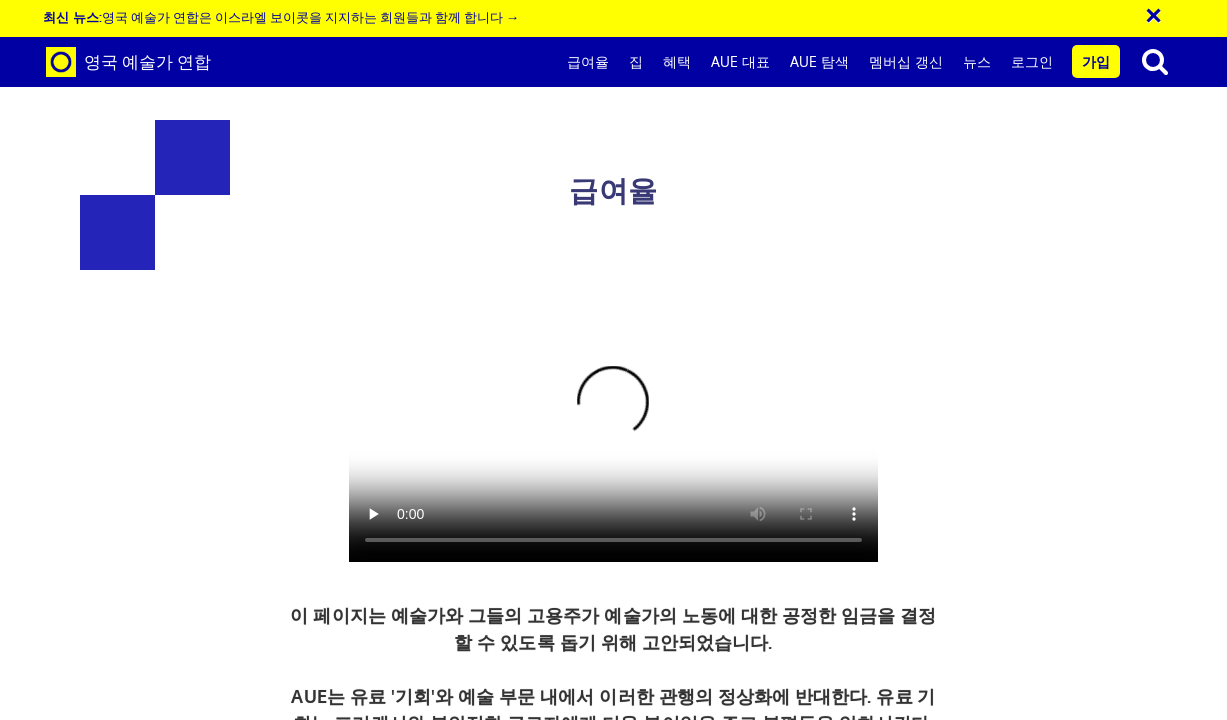 drag, startPoint x: 831, startPoint y: 373, endPoint x: 826, endPoint y: 405, distance: 32.38827 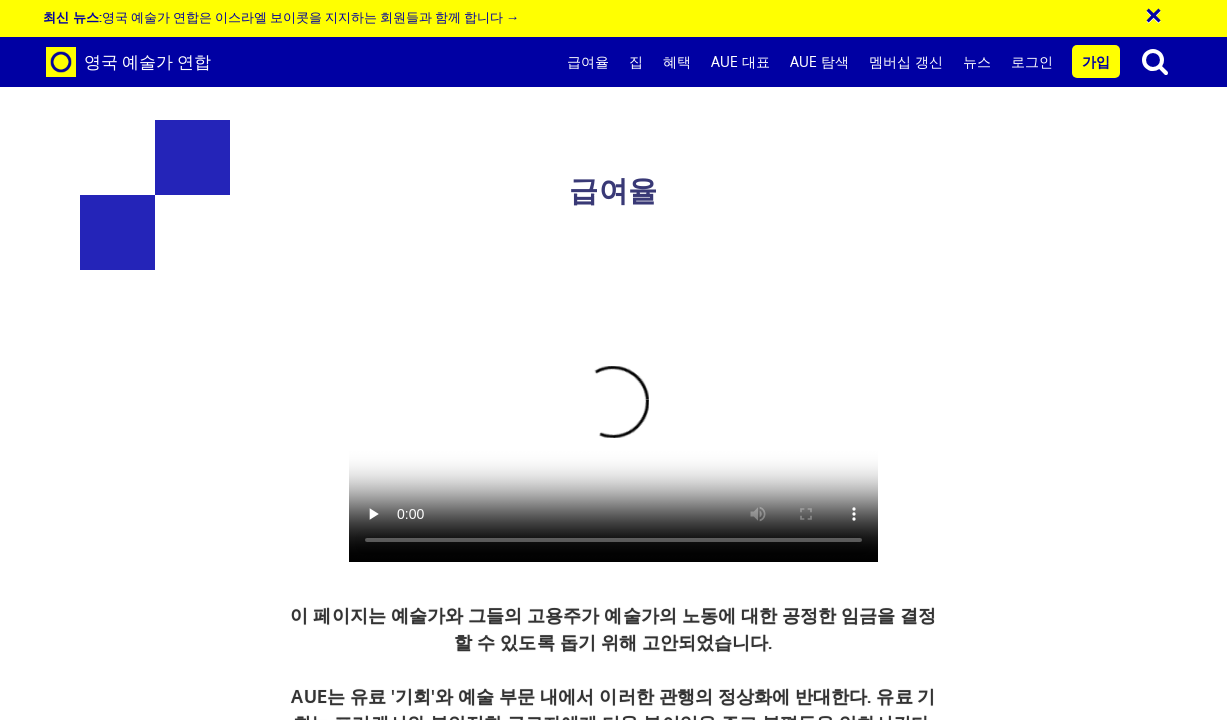 click on "준비는 전시회를 만들기 위해 사전에 필요한 작업이다. 여기에는 서신, 전화, 계획, 진술서 작성, 교정 및 배송 준비 등이 포함될 수 있습니다." at bounding box center (742, 2914) 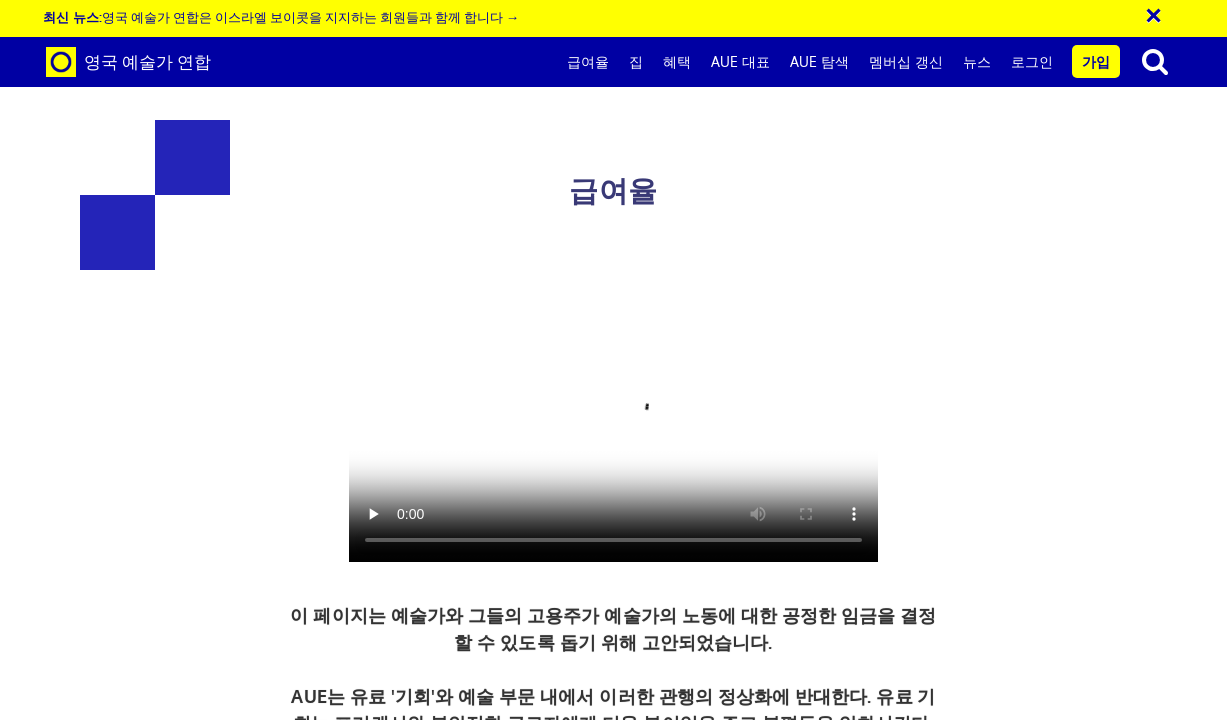 click on "준비는 전시회를 만들기 위해 사전에 필요한 작업이다. 여기에는 서신, 전화, 계획, 진술서 작성, 교정 및 배송 준비 등이 포함될 수 있습니다." at bounding box center (742, 2914) 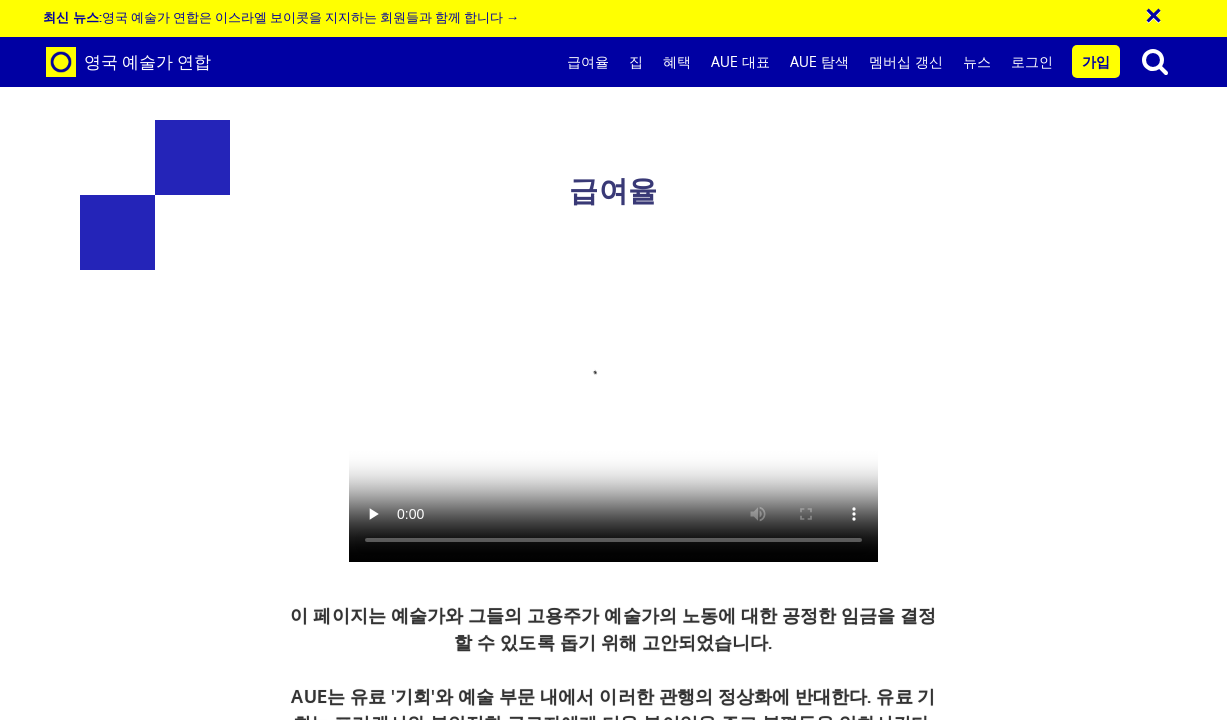 scroll, scrollTop: 3251, scrollLeft: 0, axis: vertical 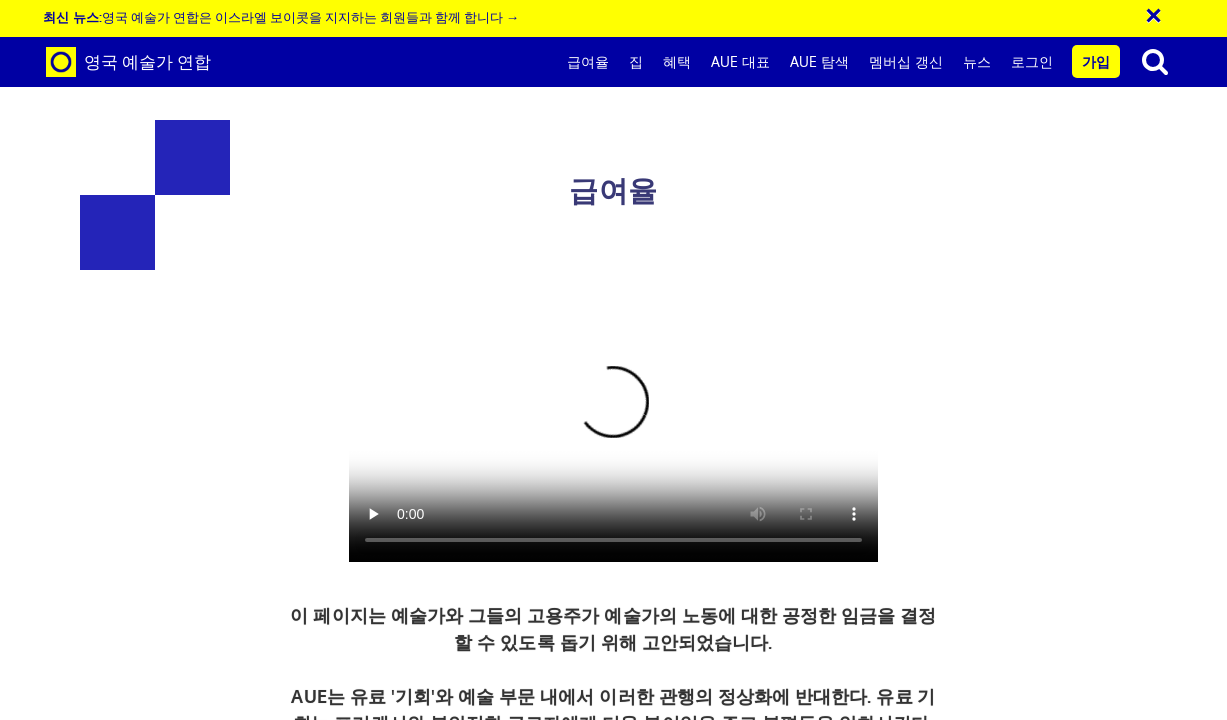 drag, startPoint x: 692, startPoint y: 488, endPoint x: 662, endPoint y: 364, distance: 127.57743 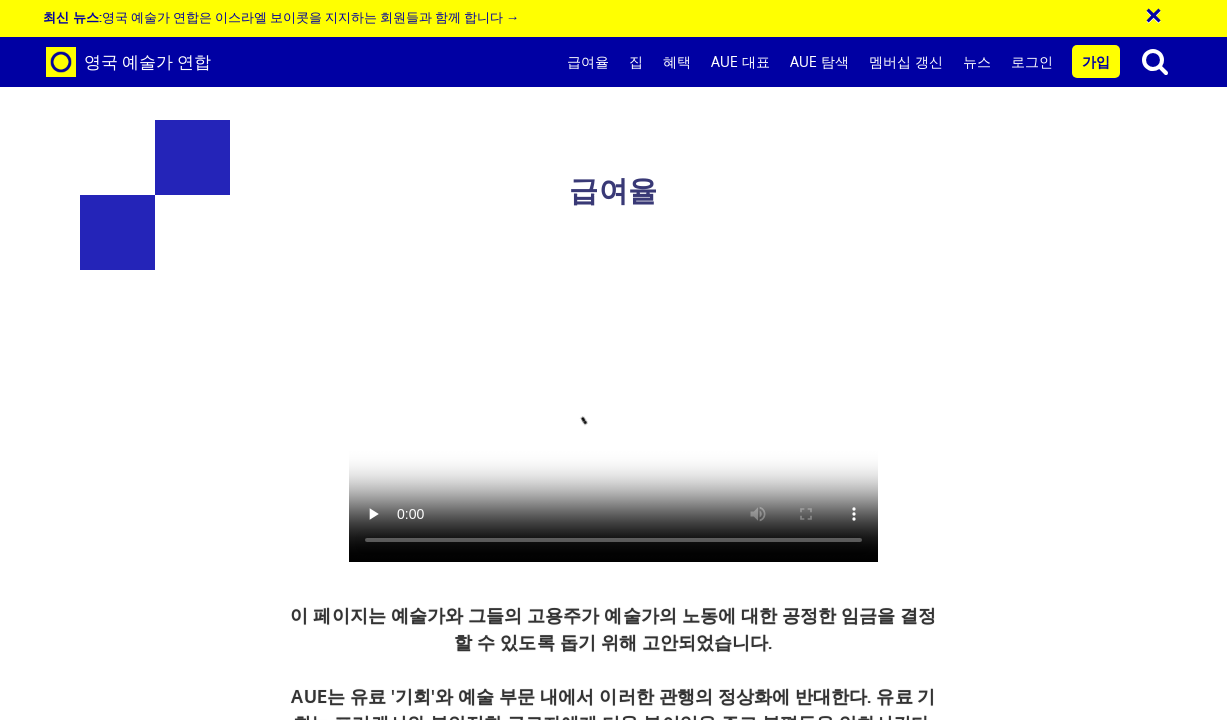 click on "사회적 실천에서 일하는 예술가들은 긴 프로젝트를 분류하는 것이 어려울 수 있다. 예를 들어, 10일 근무 비용은 커뮤니티 파트너가 6개월 동안 지불할 수 있습니다. 이런 식으로 일하는 예술가들은 여전히 그들의 작품에 대한 적절한 비용을 청구하기 위해 주의를 기울여야 한다." at bounding box center [742, 3630] 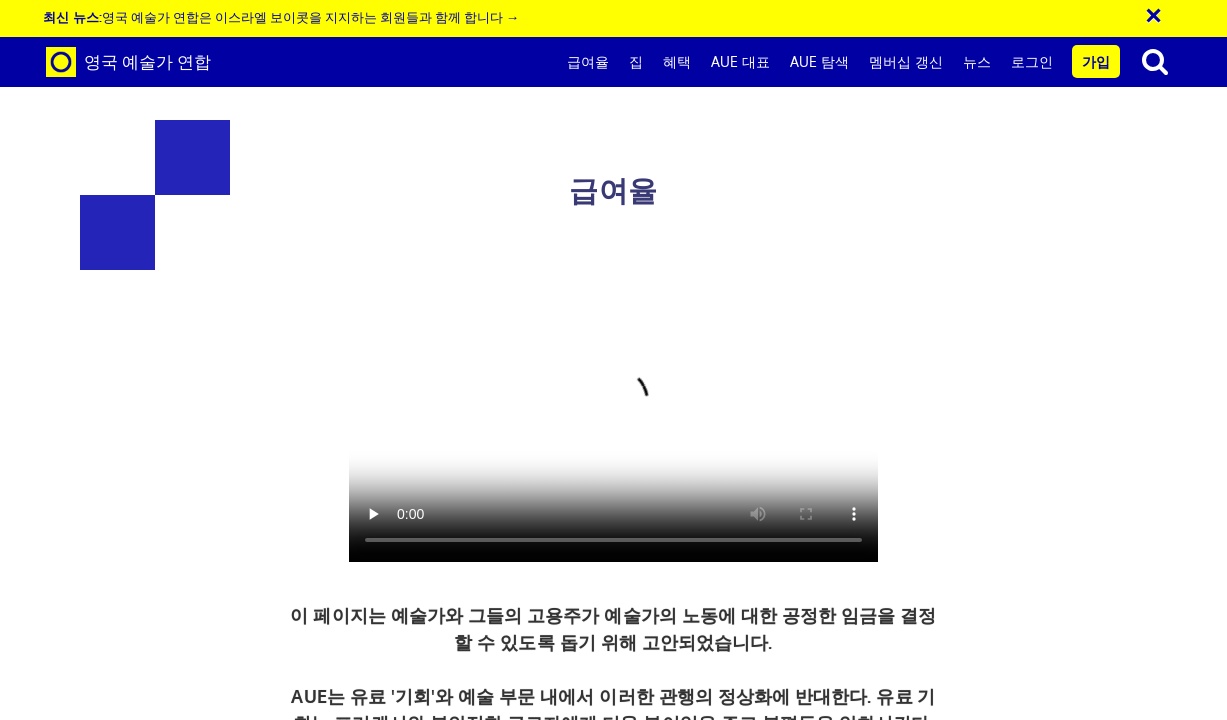 scroll, scrollTop: 1206, scrollLeft: 0, axis: vertical 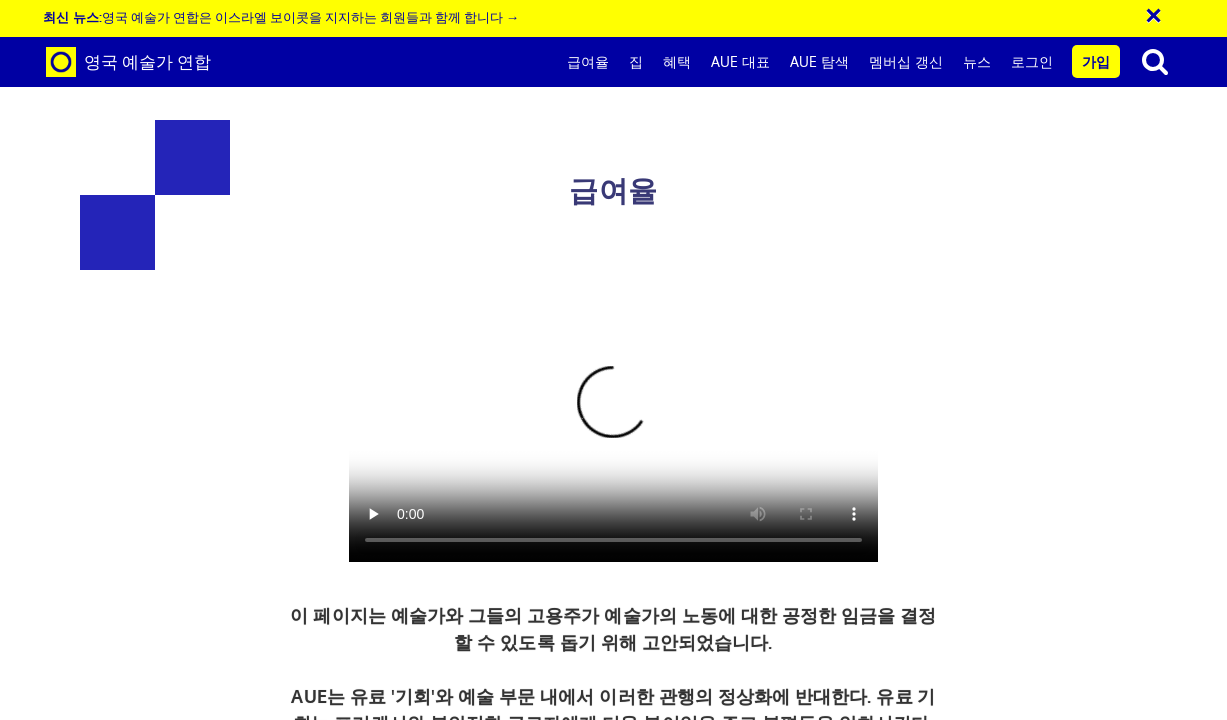 drag, startPoint x: 607, startPoint y: 458, endPoint x: 1001, endPoint y: 403, distance: 397.8203 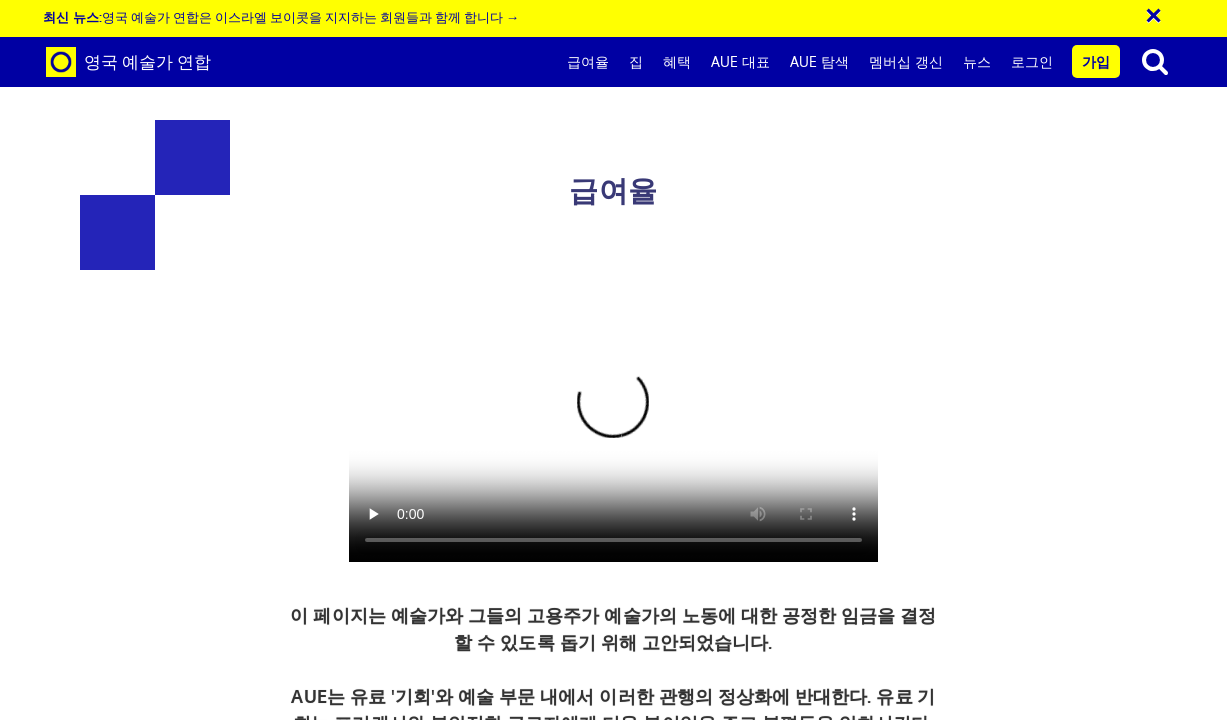 click on "예를 들어 컨설팅 업무, 프로젝트 계획 및 개발, 전시비, 워크샵 제공 등에 요금이 적용됩니다." at bounding box center [848, 1609] 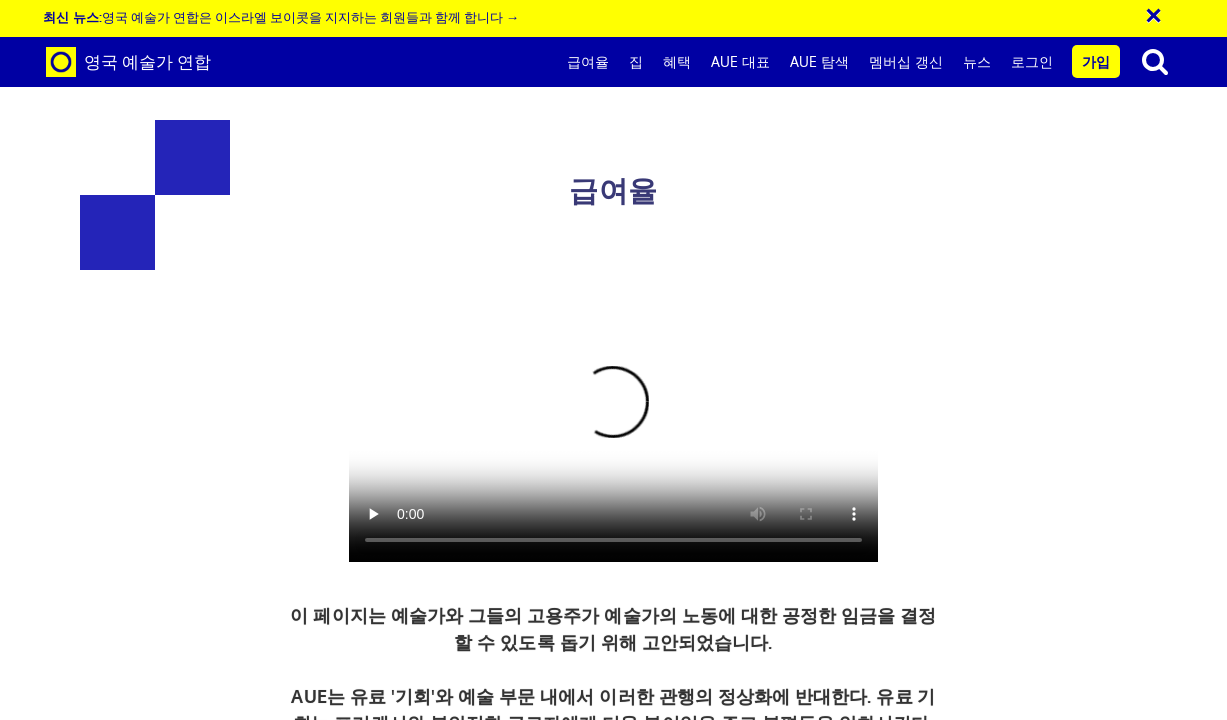 click on "예를 들어 컨설팅 업무, 프로젝트 계획 및 개발, 전시비, 워크샵 제공 등에 요금이 적용됩니다." at bounding box center [848, 1609] 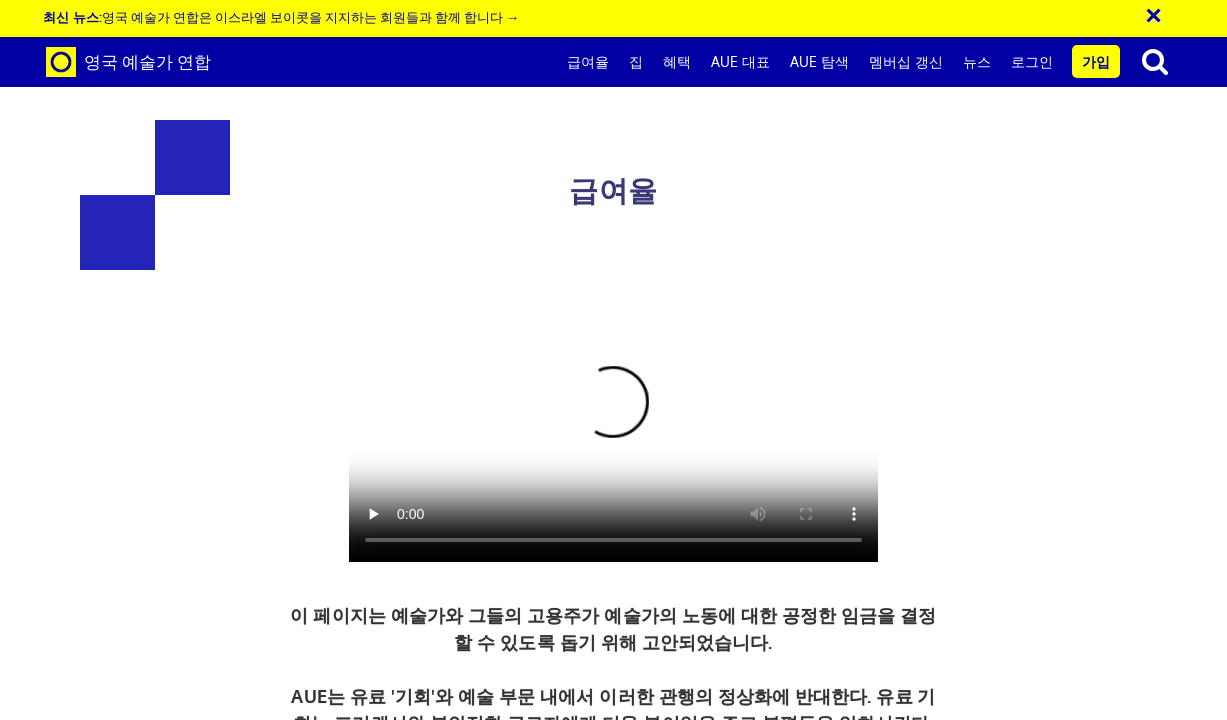 drag, startPoint x: 1001, startPoint y: 403, endPoint x: 587, endPoint y: 531, distance: 433.3359 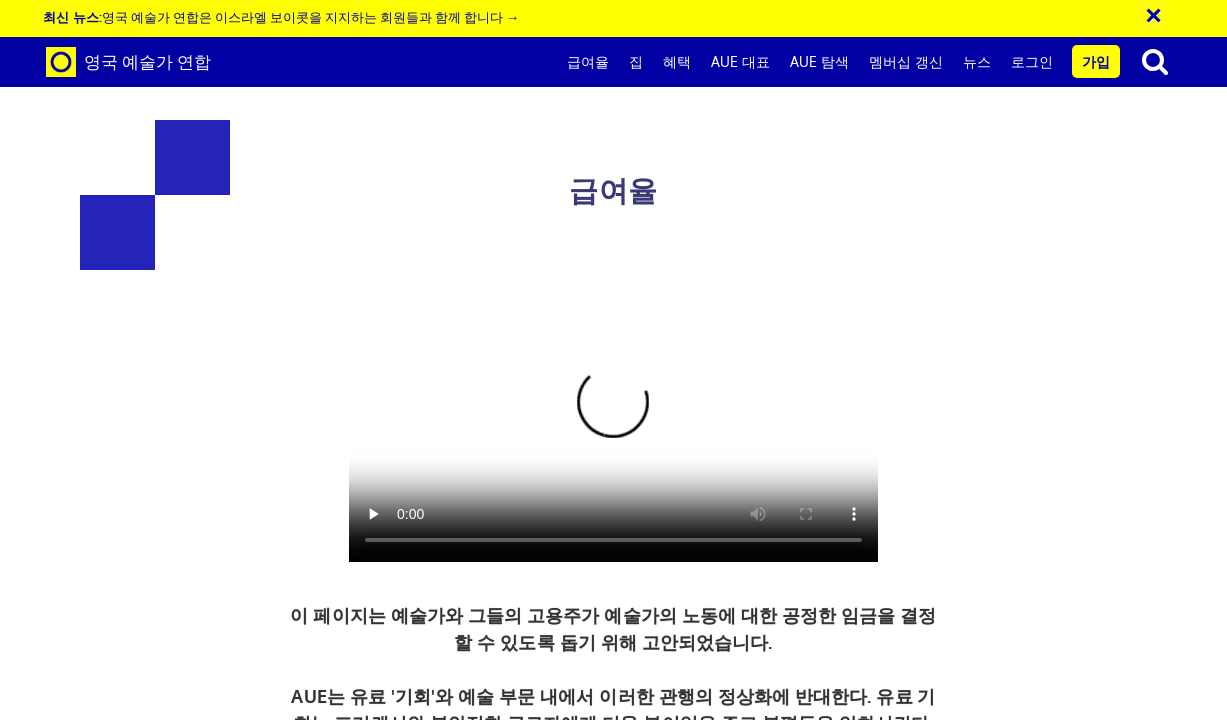click on "요금에는 장비 대여 비용, 여행 비용, 출판 비용, 보험 또는 배송비 또는 기타 비용이 포함되지 않습니다." at bounding box center [378, 1724] 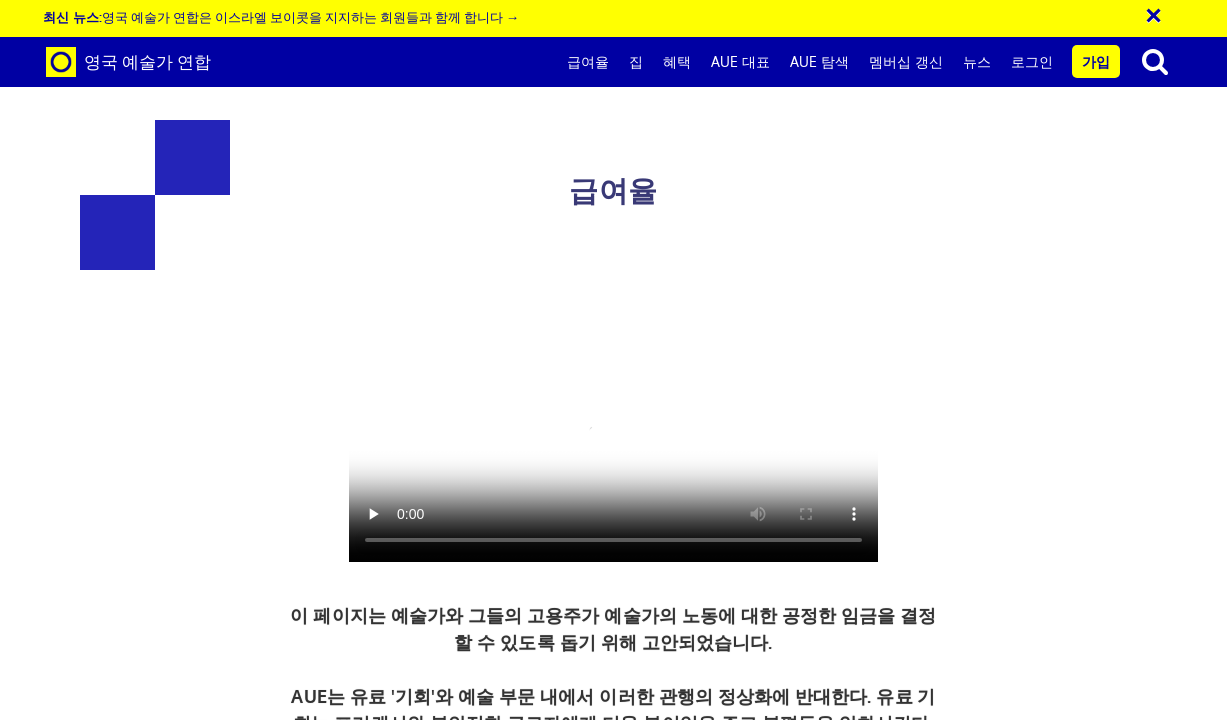 click on "요금에는 장비 대여 비용, 여행 비용, 출판 비용, 보험 또는 배송비 또는 기타 비용이 포함되지 않습니다." at bounding box center (378, 1724) 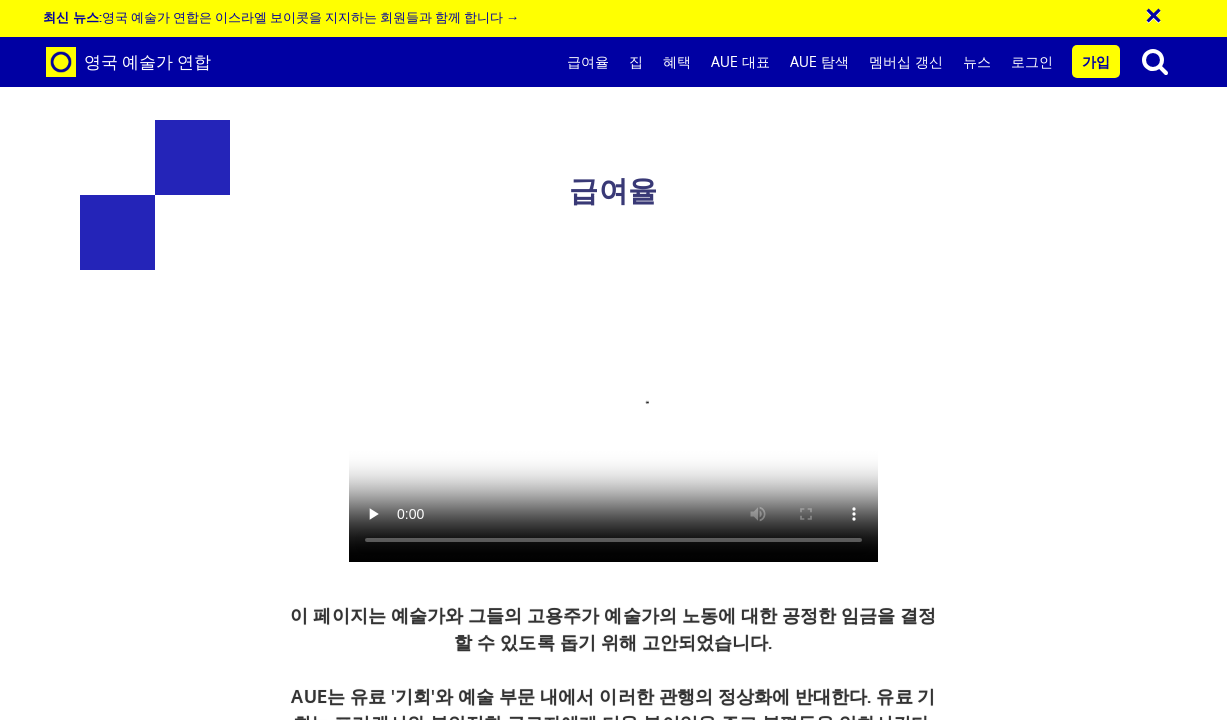 scroll, scrollTop: 1428, scrollLeft: 0, axis: vertical 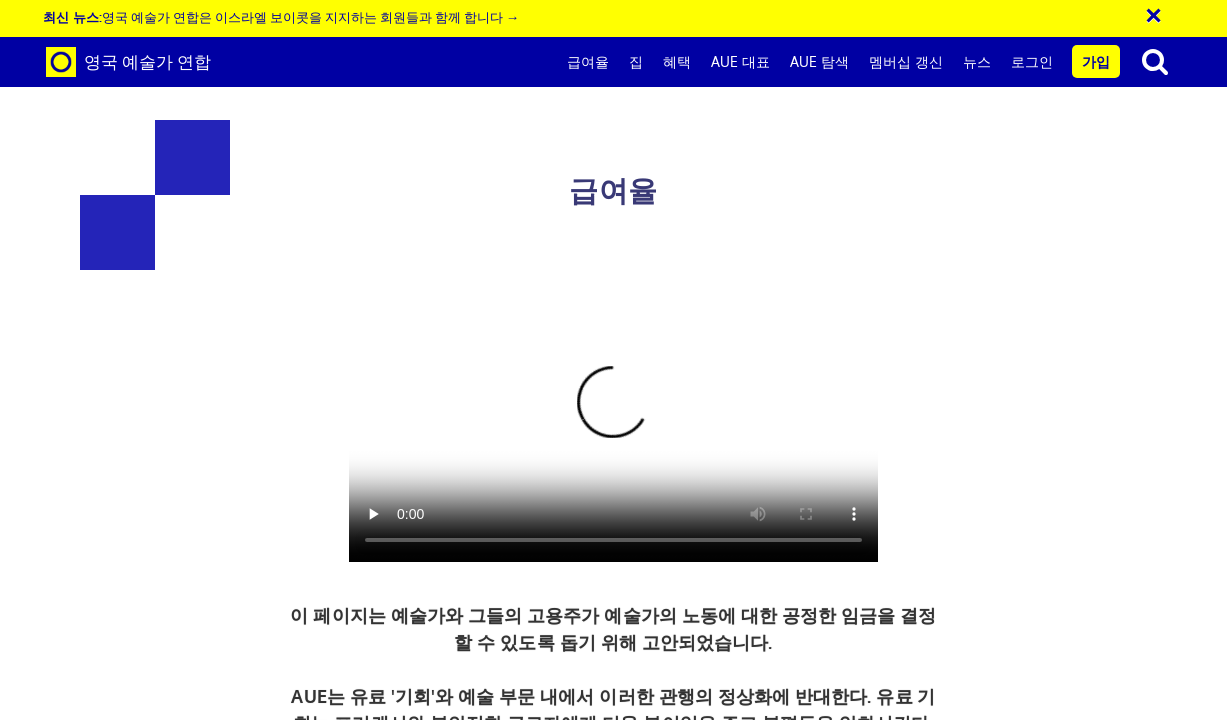 drag, startPoint x: 779, startPoint y: 481, endPoint x: 904, endPoint y: 519, distance: 130.64838 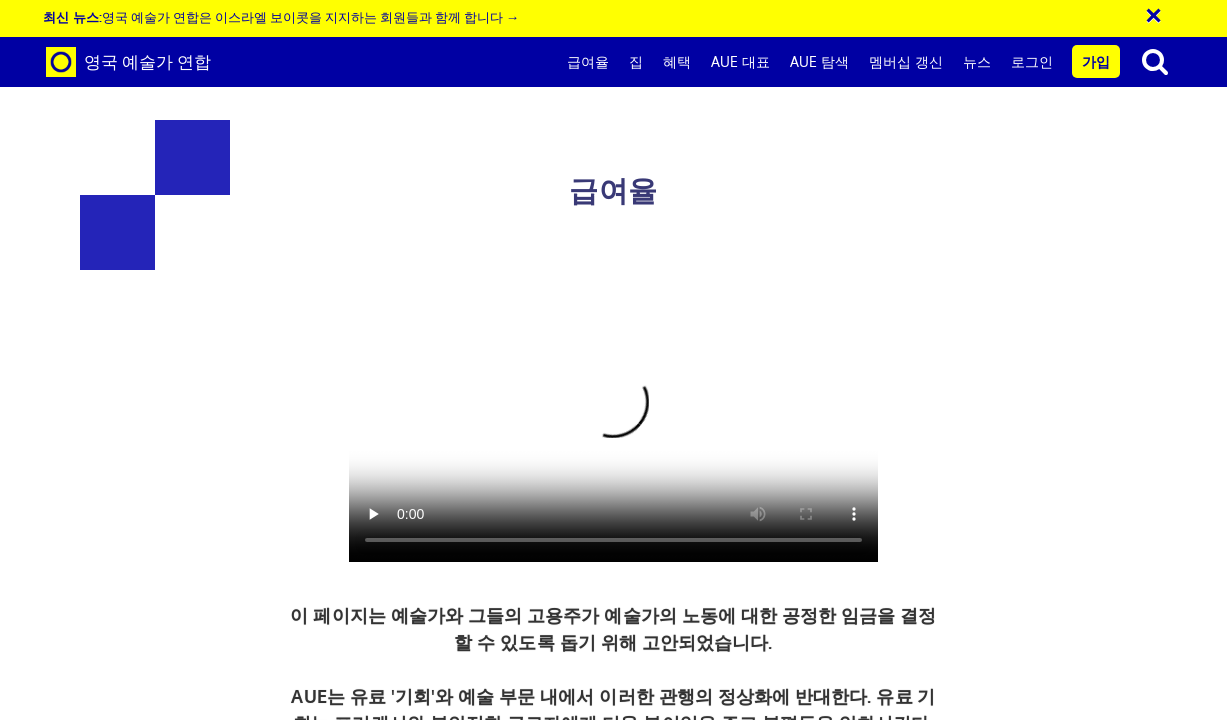 click on "이 요금에 대해
이러한 급여율은 시각 예술 분야에서 일하는 예술가들의 프리랜서 및 단기 계약 고용에 적용됩니다.
예를 들어 컨설팅 업무, 프로젝트 계획 및 개발, 전시비, 워크샵 제공 등에 요금이 적용됩니다.
요금에는 장비 대여 비용, 여행 비용, 출판 비용, 보험 또는 배송비 또는 기타 비용이 포함되지 않습니다.
요금에는 세금이나 NI 기여금이 포함되어 있지 않습니다. 자영업자는 이를 위해 수입의 25%를 따로 마련해야 한다.
예를 들어, 프론트 오브 하우스 작업, 기술자 작업 또는 문서에는 요금이 적용되지 않을 수 있습니다." at bounding box center [613, 1746] 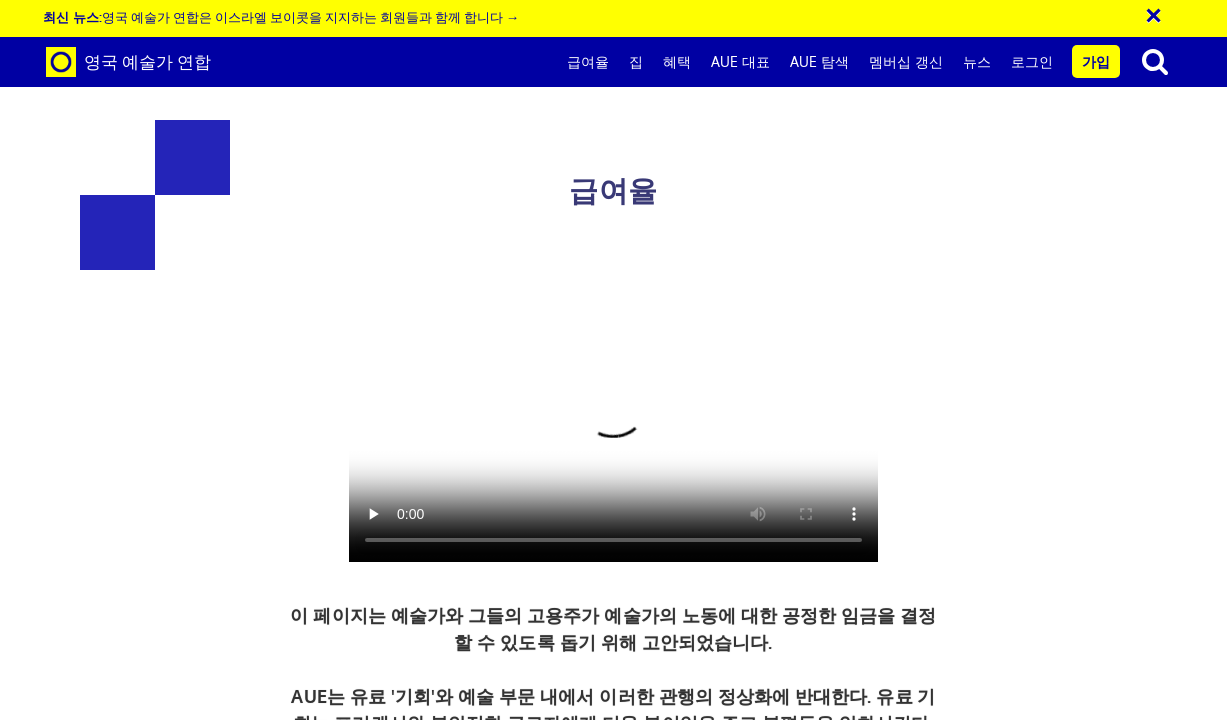 click on "일일 요금은 하루 8시간을 기준으로 합니다. 권장되는 최소 '통화'는 반나절 세션입니다." at bounding box center (848, 1954) 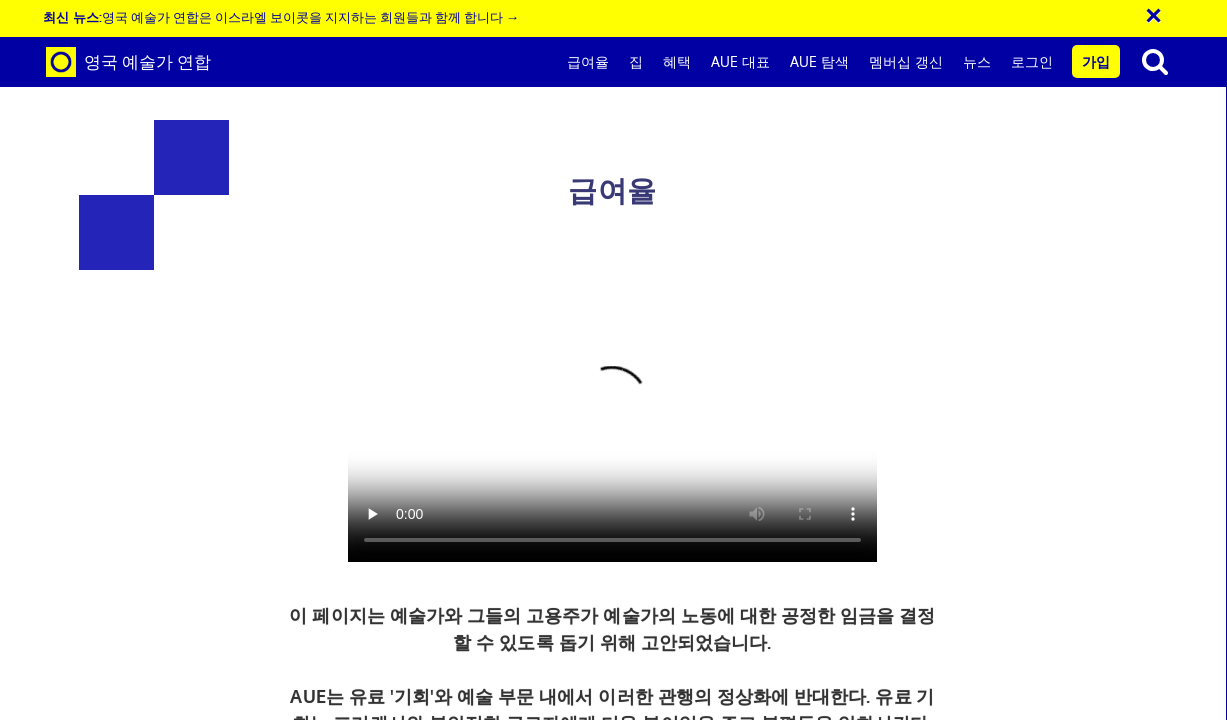 scroll, scrollTop: 3071, scrollLeft: 0, axis: vertical 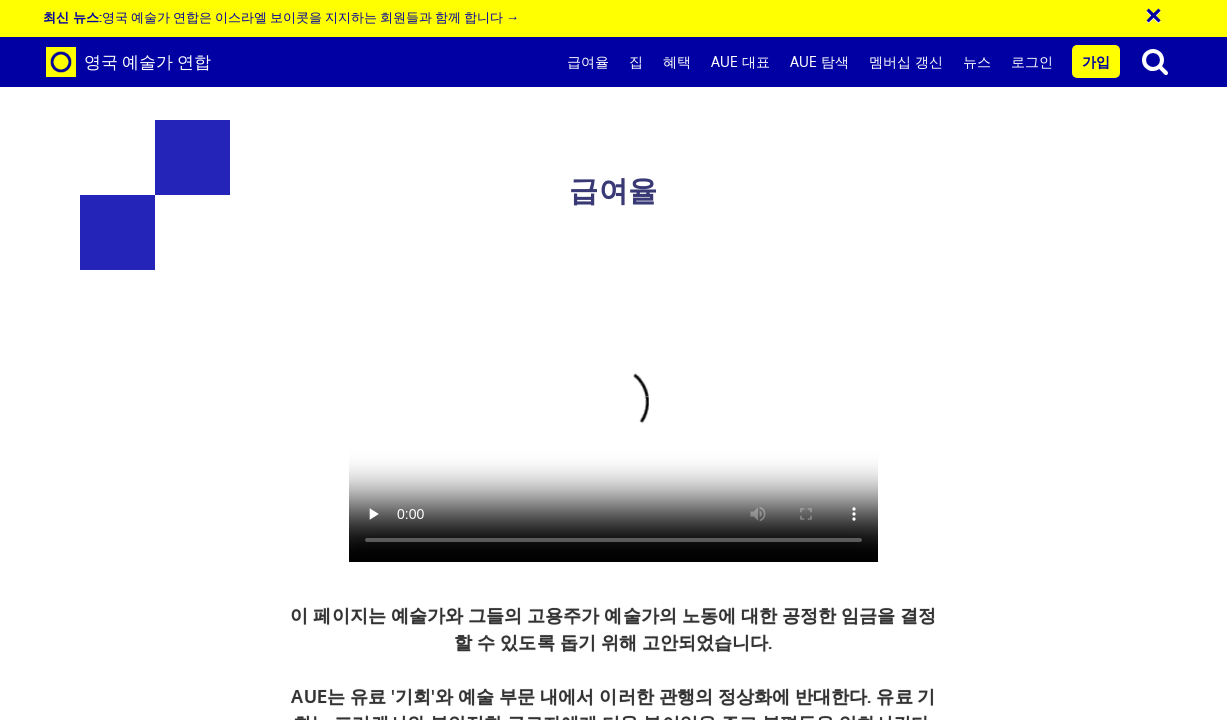 drag, startPoint x: 657, startPoint y: 368, endPoint x: 735, endPoint y: 274, distance: 122.14745 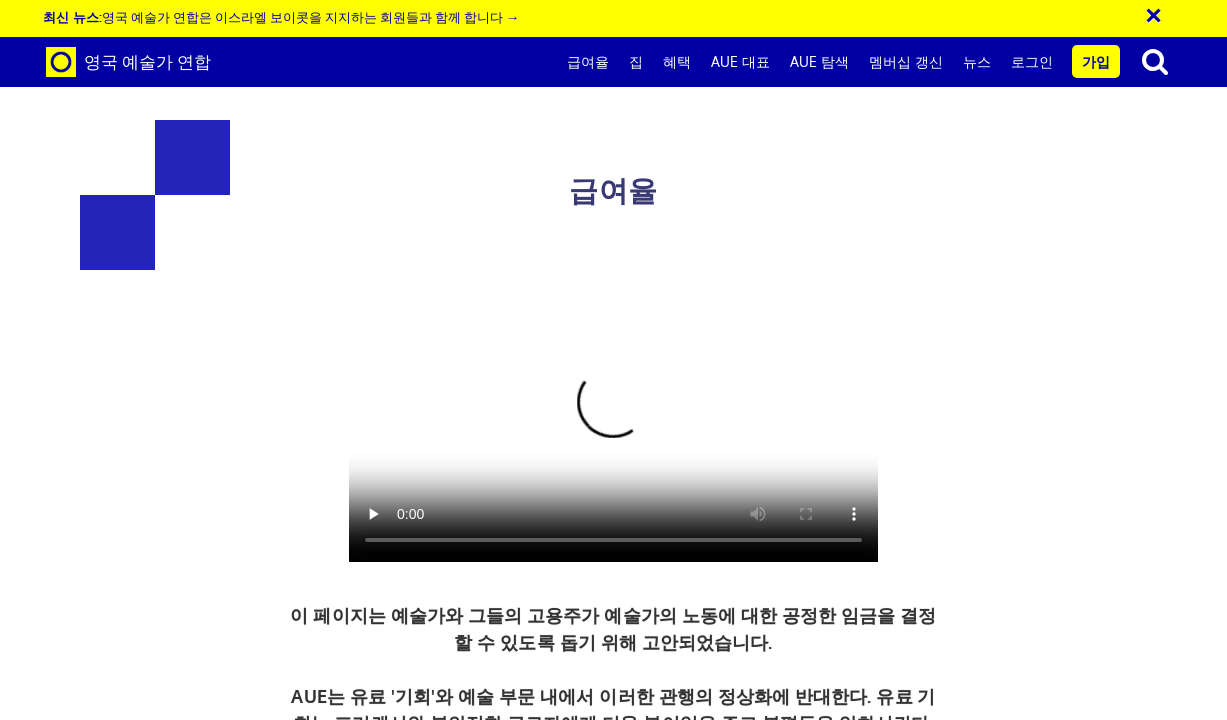click on "예술가는 갤러리나 영화관에서 상영된 비디오 및/또는 영화 작품의 그룹 프로그램에서 작품의 단일 프레젠테이션에 대해 최소 £75.00의 수수료를 예상해야 합니다. 비록 더 높은 비용이 협상될 수 있지만." at bounding box center [742, 3366] 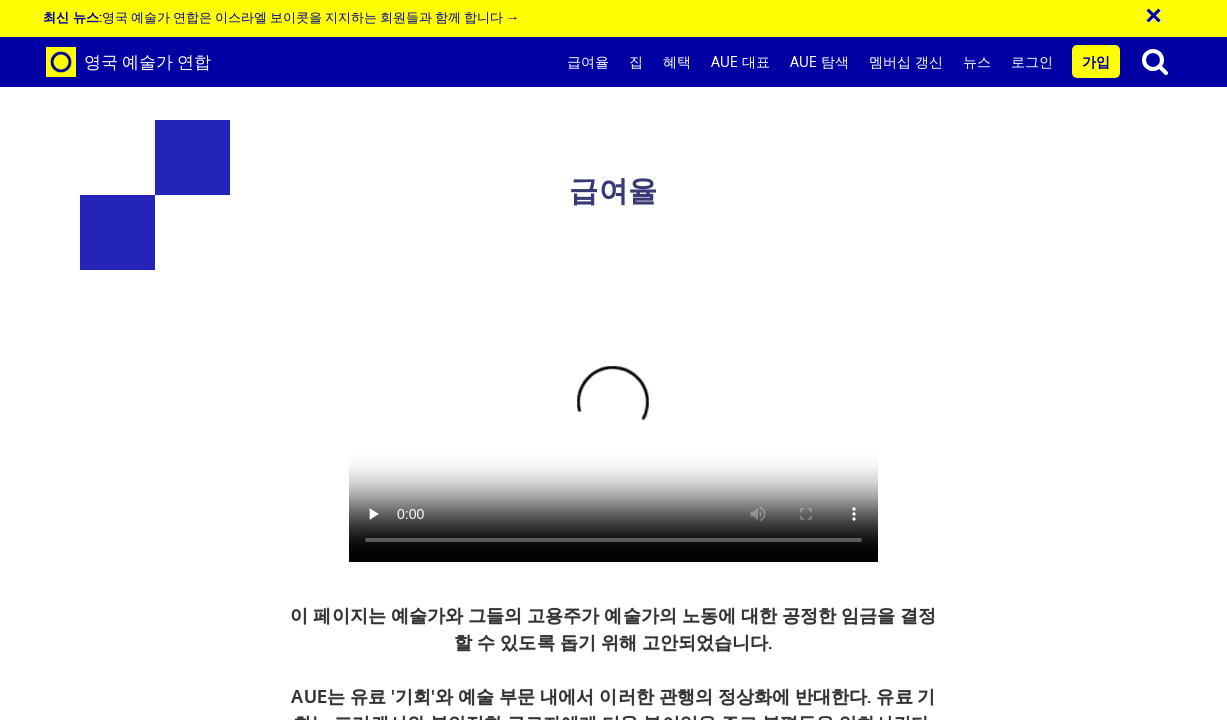 click on "예술가는 갤러리나 영화관에서 상영된 비디오 및/또는 영화 작품의 그룹 프로그램에서 작품의 단일 프레젠테이션에 대해 최소 £75.00의 수수료를 예상해야 합니다. 비록 더 높은 비용이 협상될 수 있지만." at bounding box center (742, 3366) 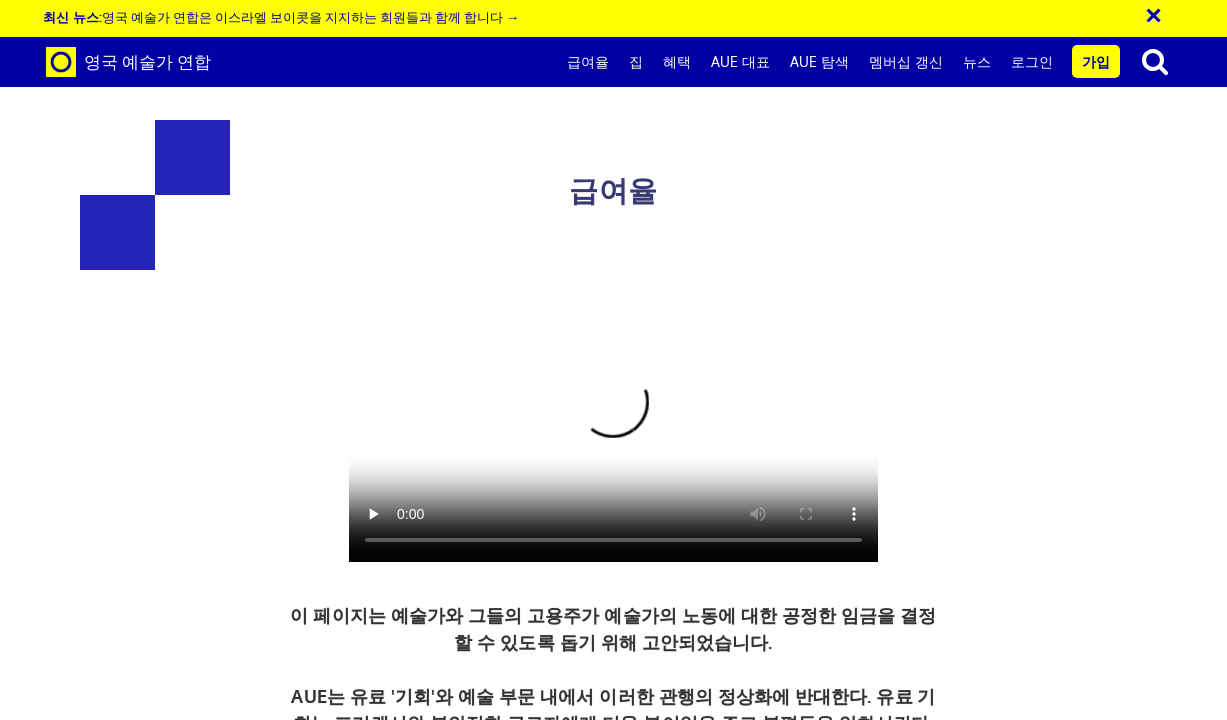 scroll, scrollTop: 3177, scrollLeft: 0, axis: vertical 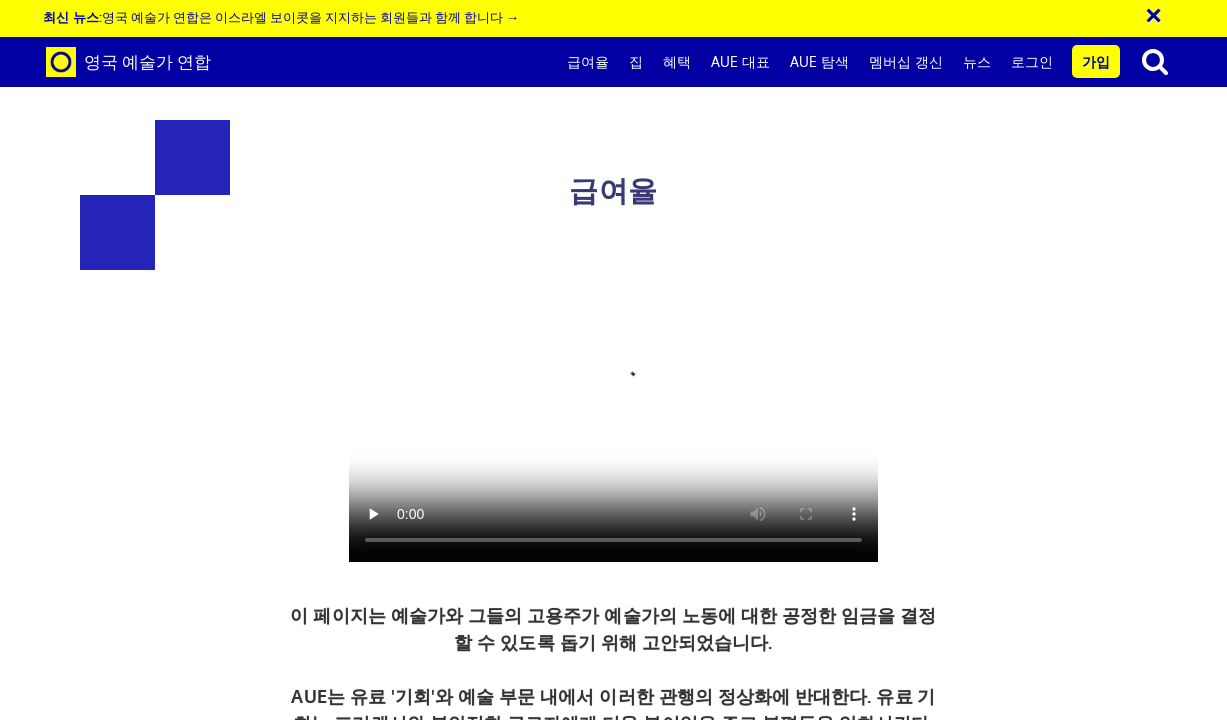drag, startPoint x: 509, startPoint y: 376, endPoint x: 596, endPoint y: 437, distance: 106.25441 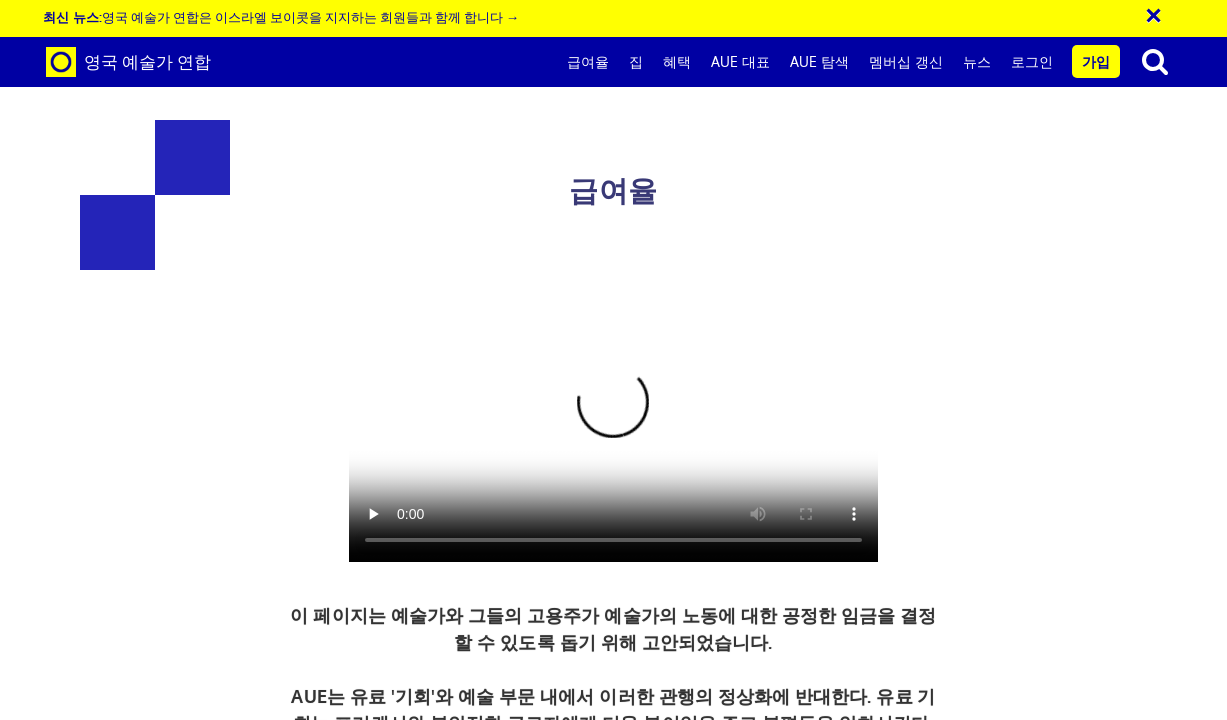 click on "사회적 실천에서 일하는 예술가들은 긴 프로젝트를 분류하는 것이 어려울 수 있다. 예를 들어, 10일 근무 비용은 커뮤니티 파트너가 6개월 동안 지불할 수 있습니다. 이런 식으로 일하는 예술가들은 여전히 그들의 작품에 대한 적절한 비용을 청구하기 위해 주의를 기울여야 한다." at bounding box center [742, 3630] 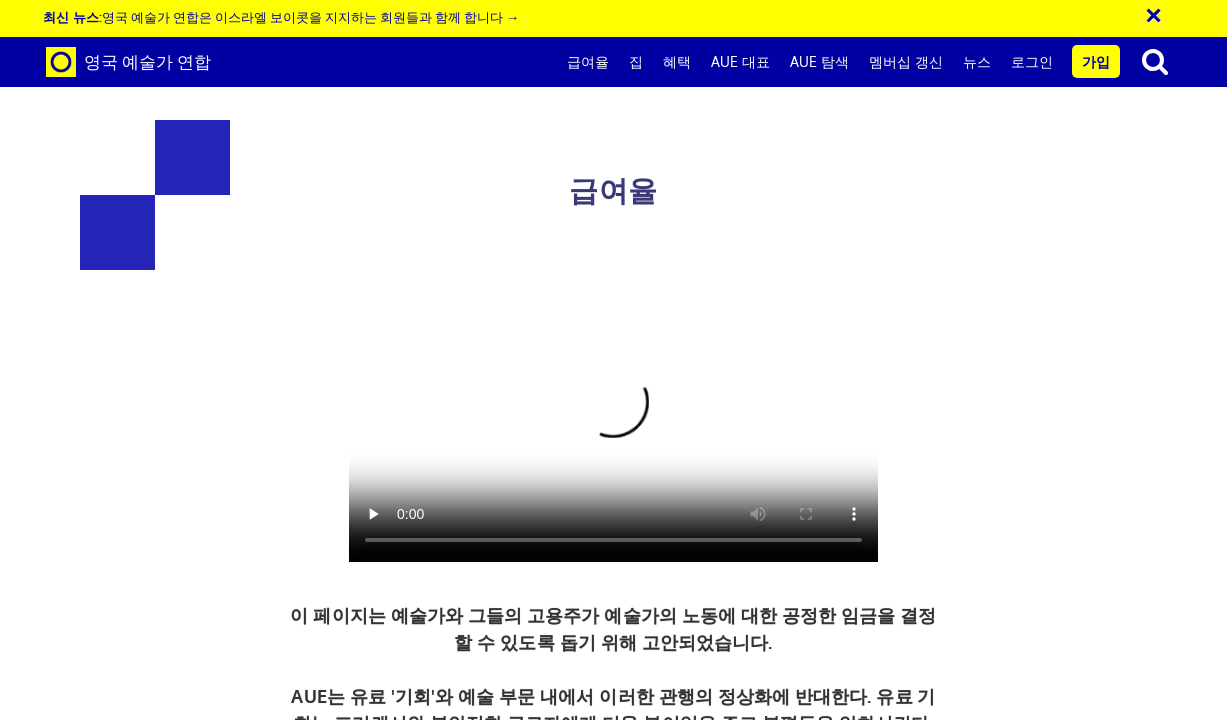 click on "사회적 실천에서 일하는 예술가들은 긴 프로젝트를 분류하는 것이 어려울 수 있다. 예를 들어, 10일 근무 비용은 커뮤니티 파트너가 6개월 동안 지불할 수 있습니다. 이런 식으로 일하는 예술가들은 여전히 그들의 작품에 대한 적절한 비용을 청구하기 위해 주의를 기울여야 한다." at bounding box center (742, 3630) 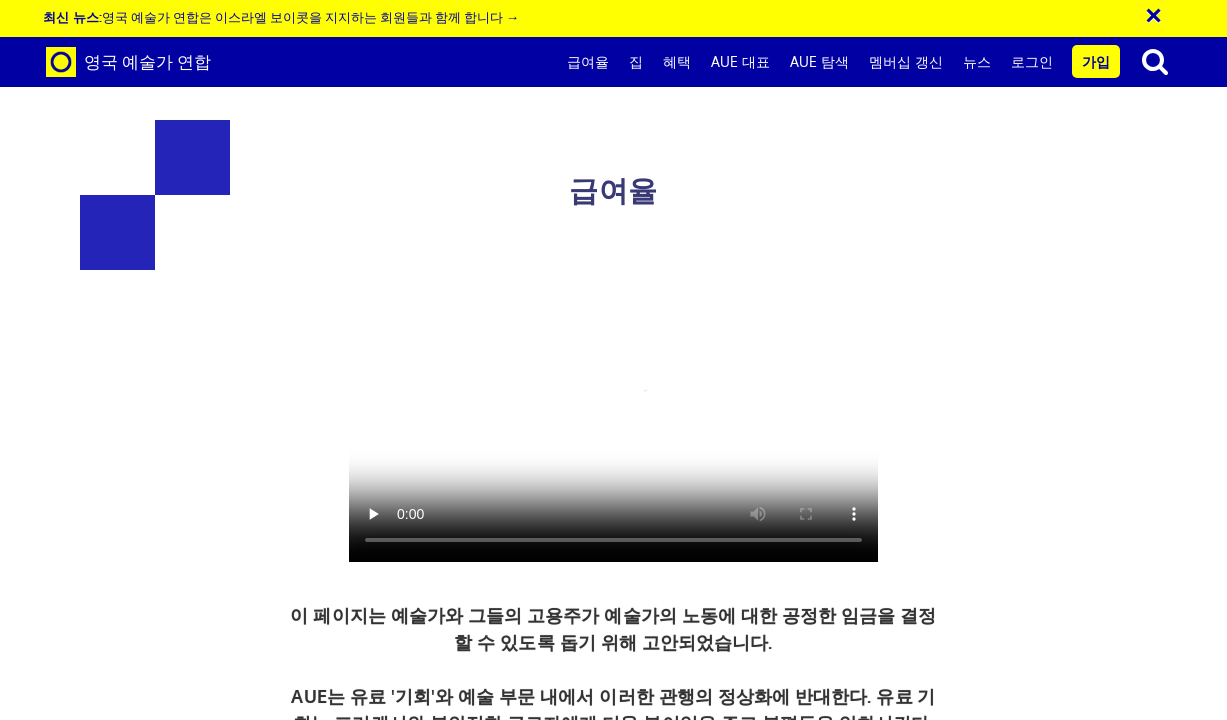 drag, startPoint x: 507, startPoint y: 378, endPoint x: 621, endPoint y: 429, distance: 124.88795 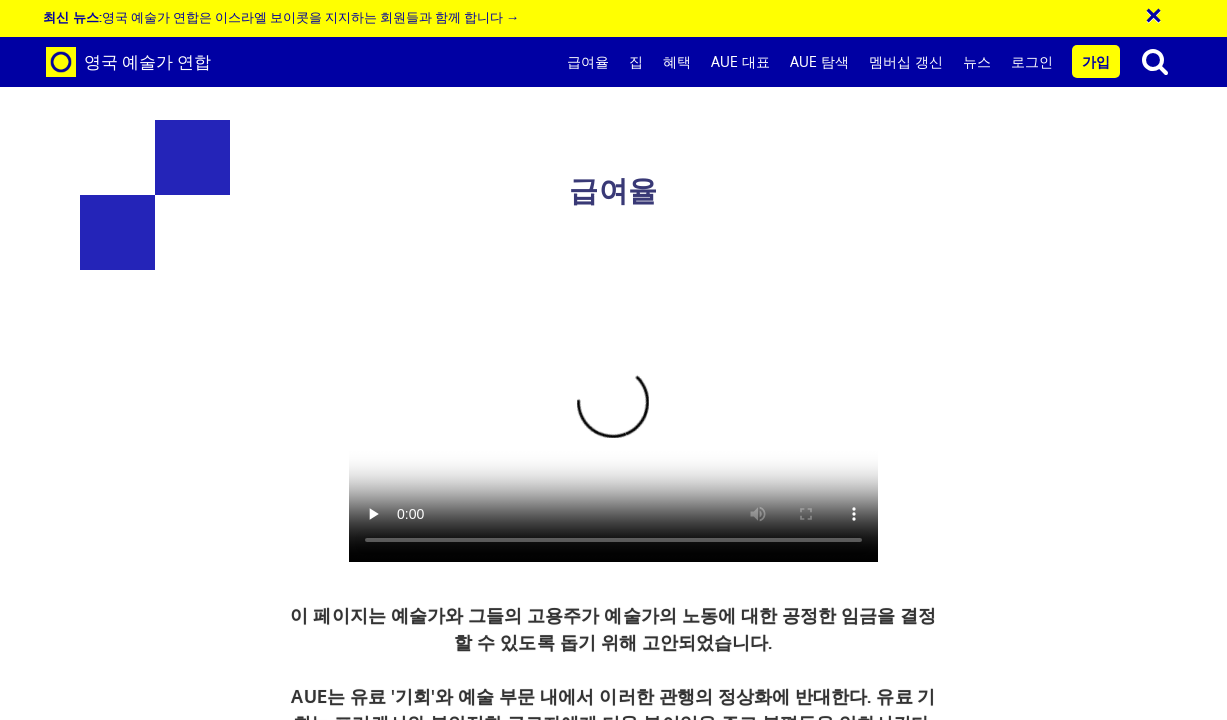 click on "사회적 실천에서 일하는 예술가들은 긴 프로젝트를 분류하는 것이 어려울 수 있다. 예를 들어, 10일 근무 비용은 커뮤니티 파트너가 6개월 동안 지불할 수 있습니다. 이런 식으로 일하는 예술가들은 여전히 그들의 작품에 대한 적절한 비용을 청구하기 위해 주의를 기울여야 한다." at bounding box center [742, 3630] 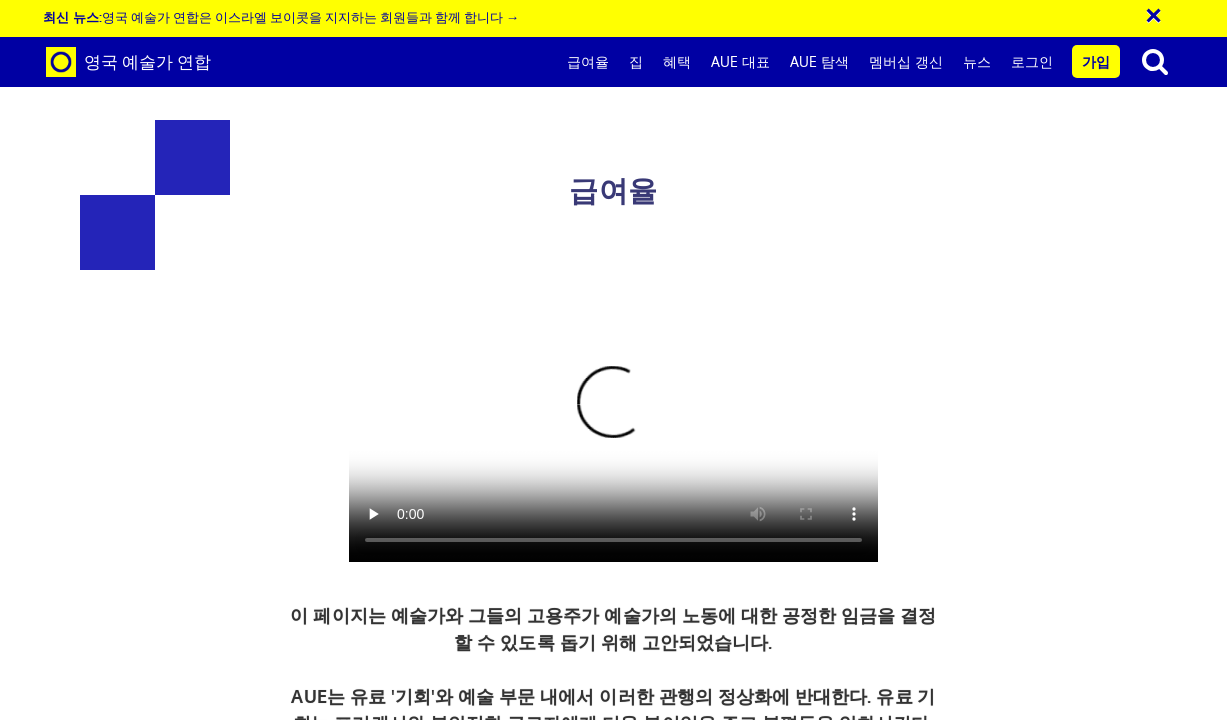 click on "사회적 실천에서 일하는 예술가들은 긴 프로젝트를 분류하는 것이 어려울 수 있다. 예를 들어, 10일 근무 비용은 커뮤니티 파트너가 6개월 동안 지불할 수 있습니다. 이런 식으로 일하는 예술가들은 여전히 그들의 작품에 대한 적절한 비용을 청구하기 위해 주의를 기울여야 한다." at bounding box center (742, 3630) 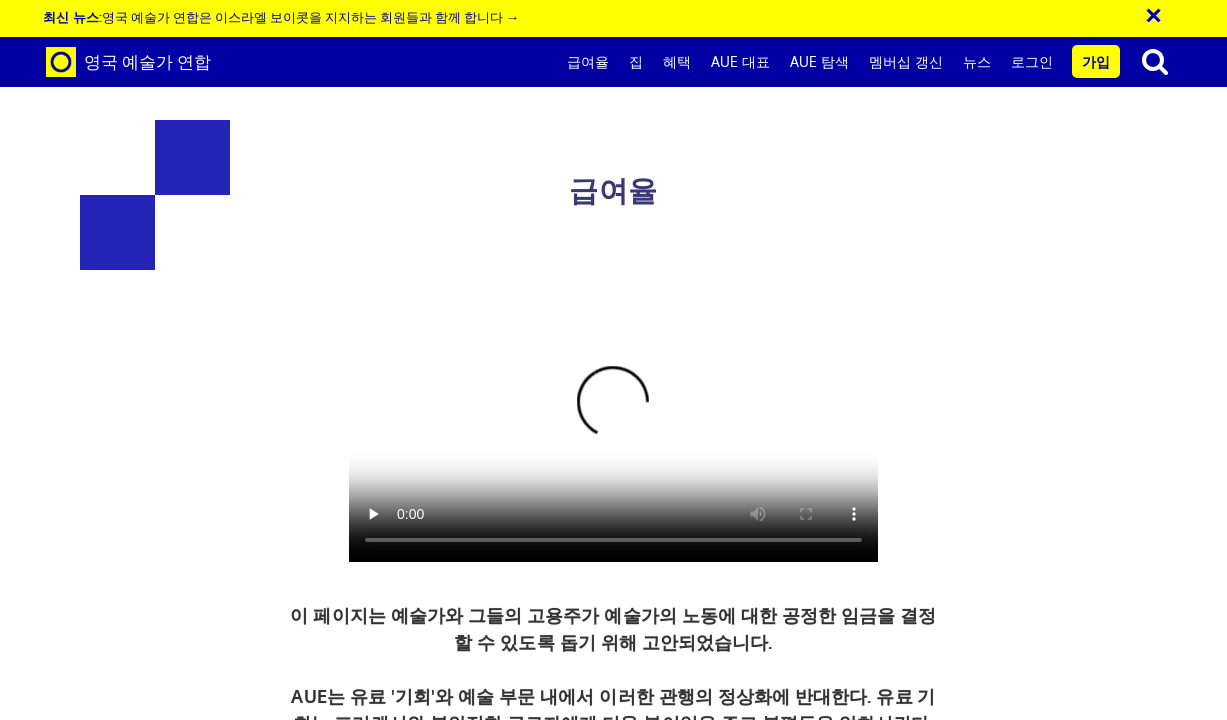 drag, startPoint x: 584, startPoint y: 386, endPoint x: 660, endPoint y: 430, distance: 87.81799 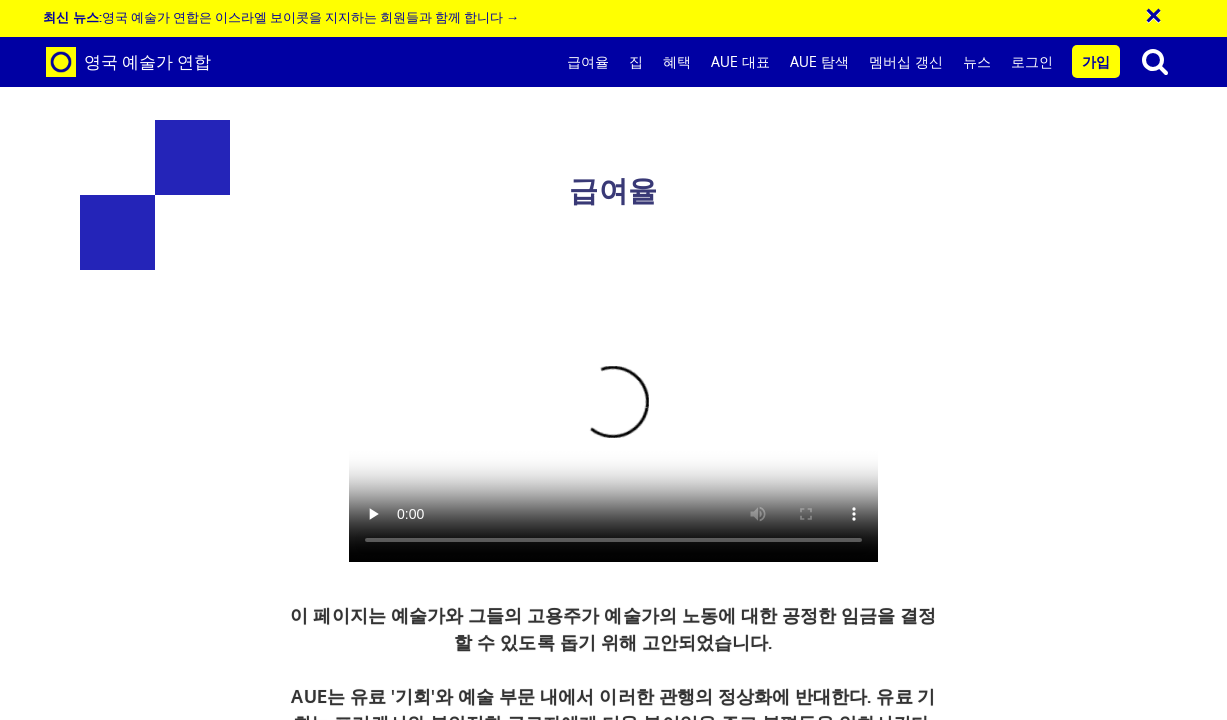 click on "사회적 실천에서 일하는 예술가들은 긴 프로젝트를 분류하는 것이 어려울 수 있다. 예를 들어, 10일 근무 비용은 커뮤니티 파트너가 6개월 동안 지불할 수 있습니다. 이런 식으로 일하는 예술가들은 여전히 그들의 작품에 대한 적절한 비용을 청구하기 위해 주의를 기울여야 한다." at bounding box center (742, 3630) 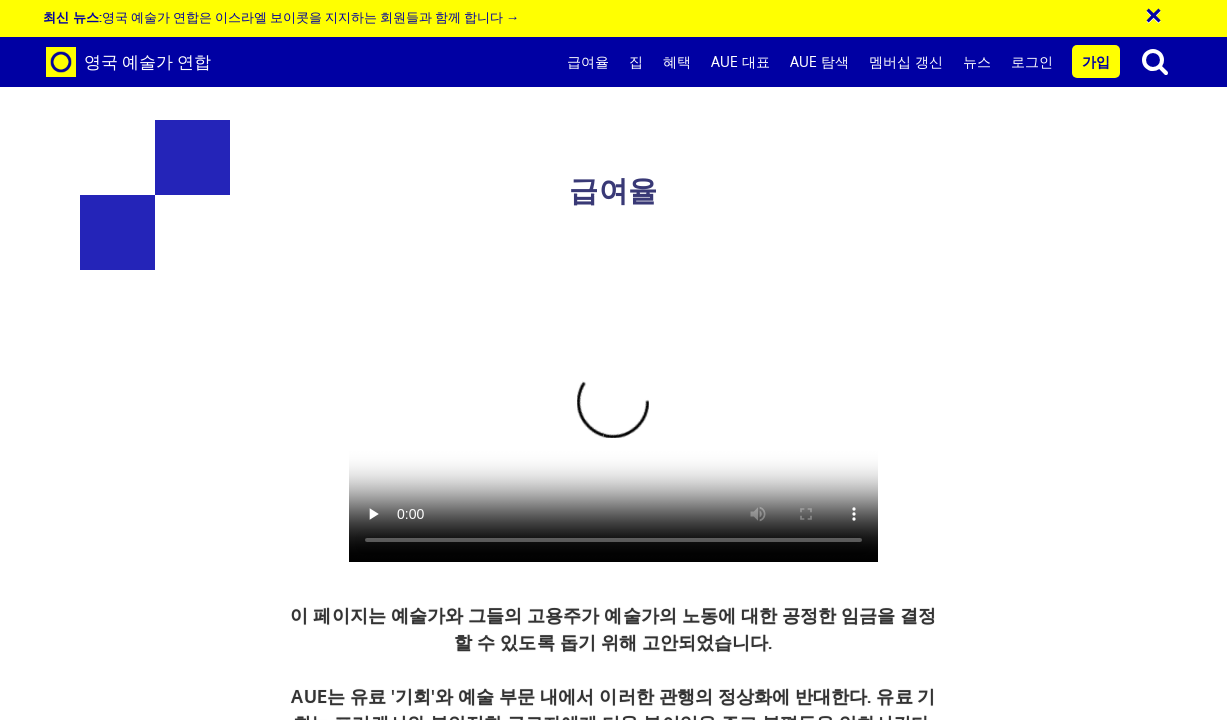click on "사회적 실천에서 일하는 예술가들은 긴 프로젝트를 분류하는 것이 어려울 수 있다. 예를 들어, 10일 근무 비용은 커뮤니티 파트너가 6개월 동안 지불할 수 있습니다. 이런 식으로 일하는 예술가들은 여전히 그들의 작품에 대한 적절한 비용을 청구하기 위해 주의를 기울여야 한다." at bounding box center (742, 3630) 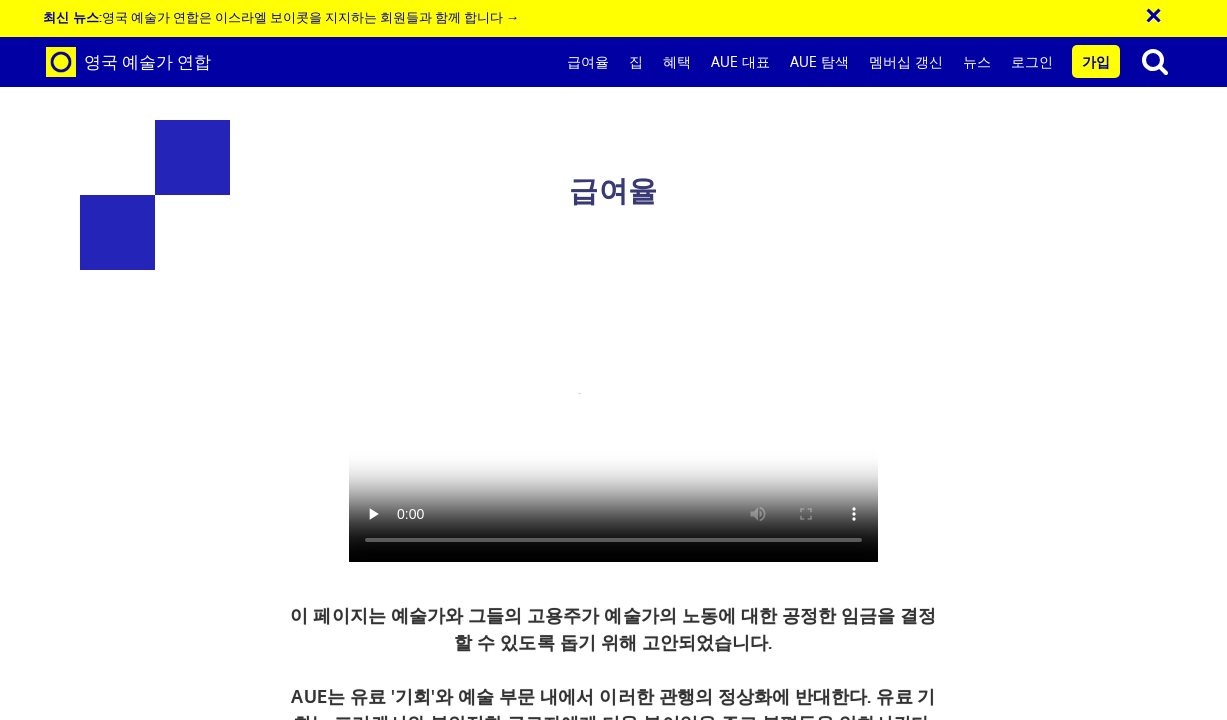 drag, startPoint x: 583, startPoint y: 437, endPoint x: 509, endPoint y: 391, distance: 87.13208 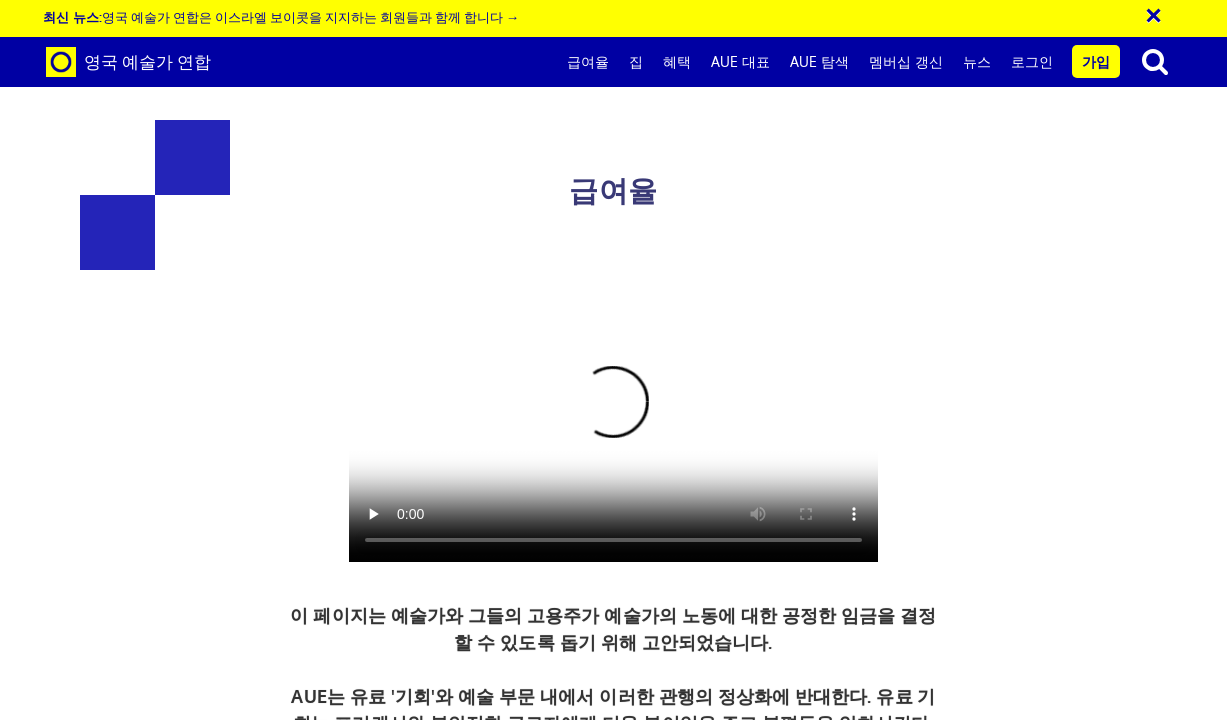 click on "사회적 실천에서 일하는 예술가들은 긴 프로젝트를 분류하는 것이 어려울 수 있다. 예를 들어, 10일 근무 비용은 커뮤니티 파트너가 6개월 동안 지불할 수 있습니다. 이런 식으로 일하는 예술가들은 여전히 그들의 작품에 대한 적절한 비용을 청구하기 위해 주의를 기울여야 한다." at bounding box center [742, 3630] 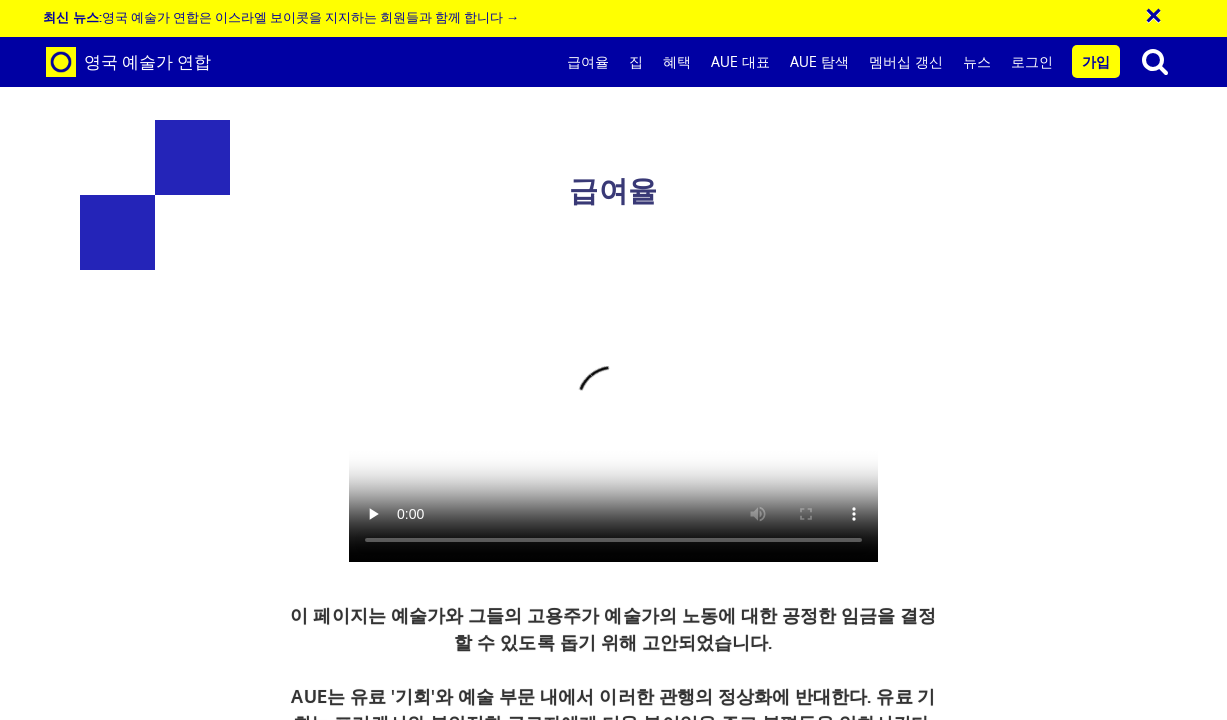 click on "사회적 실천에서 일하는 예술가들은 긴 프로젝트를 분류하는 것이 어려울 수 있다. 예를 들어, 10일 근무 비용은 커뮤니티 파트너가 6개월 동안 지불할 수 있습니다. 이런 식으로 일하는 예술가들은 여전히 그들의 작품에 대한 적절한 비용을 청구하기 위해 주의를 기울여야 한다." at bounding box center (742, 3630) 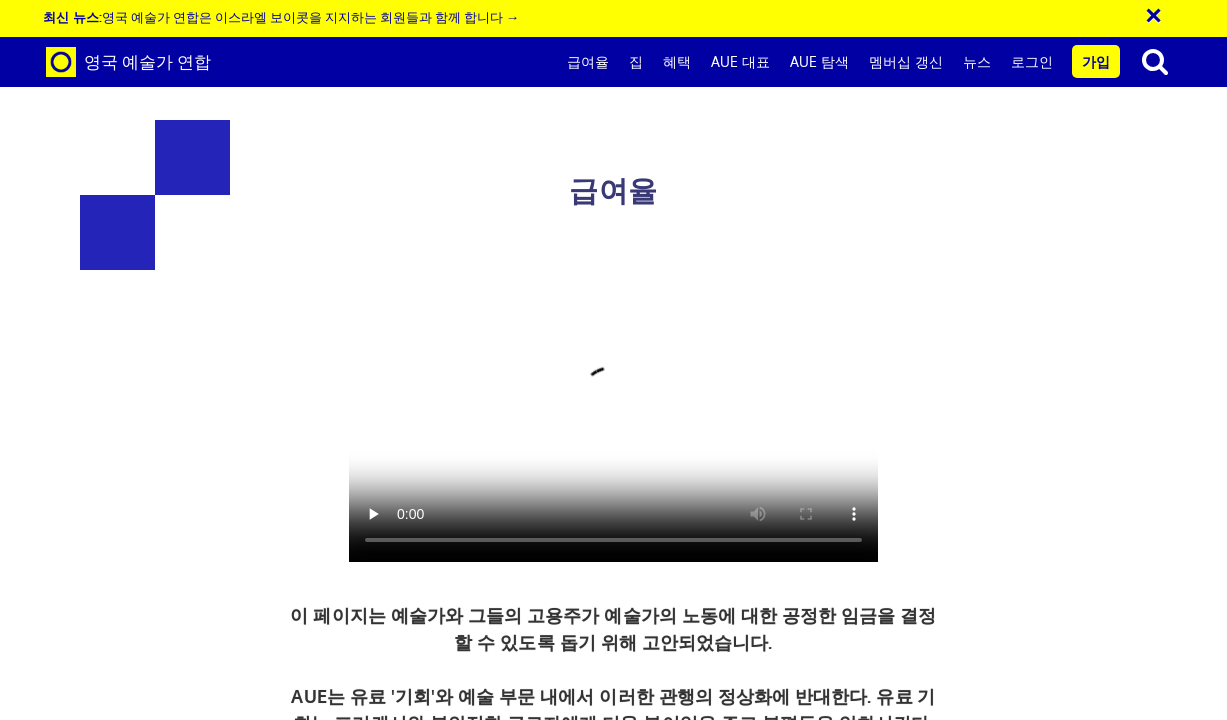 drag, startPoint x: 505, startPoint y: 385, endPoint x: 604, endPoint y: 440, distance: 113.25193 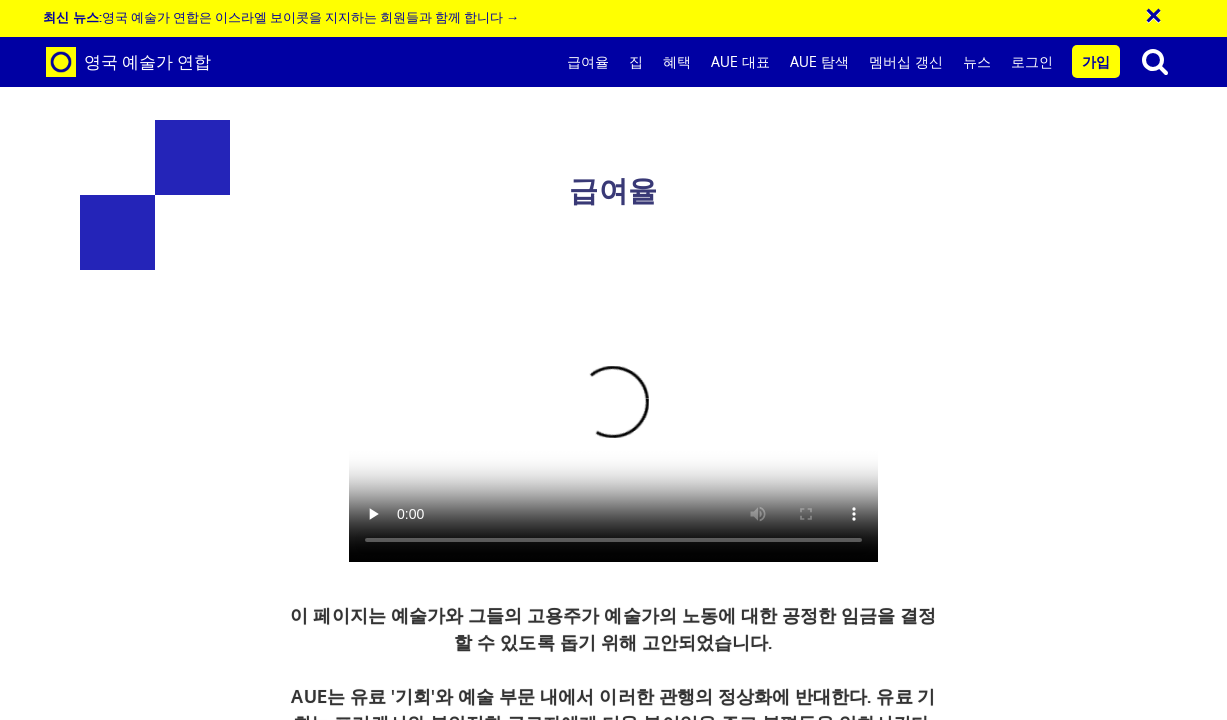 click on "사회적 실천에서 일하는 예술가들은 긴 프로젝트를 분류하는 것이 어려울 수 있다. 예를 들어, 10일 근무 비용은 커뮤니티 파트너가 6개월 동안 지불할 수 있습니다. 이런 식으로 일하는 예술가들은 여전히 그들의 작품에 대한 적절한 비용을 청구하기 위해 주의를 기울여야 한다." at bounding box center [742, 3630] 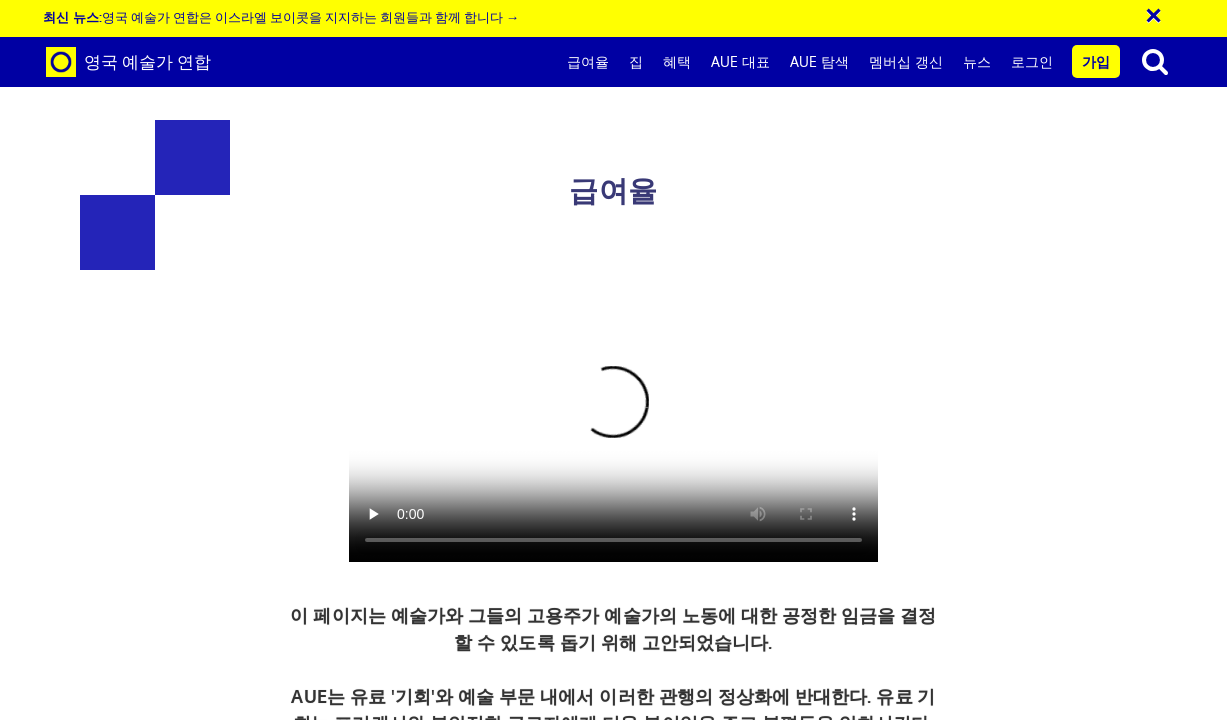 click on "사회적 실천에서 일하는 예술가들은 긴 프로젝트를 분류하는 것이 어려울 수 있다. 예를 들어, 10일 근무 비용은 커뮤니티 파트너가 6개월 동안 지불할 수 있습니다. 이런 식으로 일하는 예술가들은 여전히 그들의 작품에 대한 적절한 비용을 청구하기 위해 주의를 기울여야 한다." at bounding box center [742, 3630] 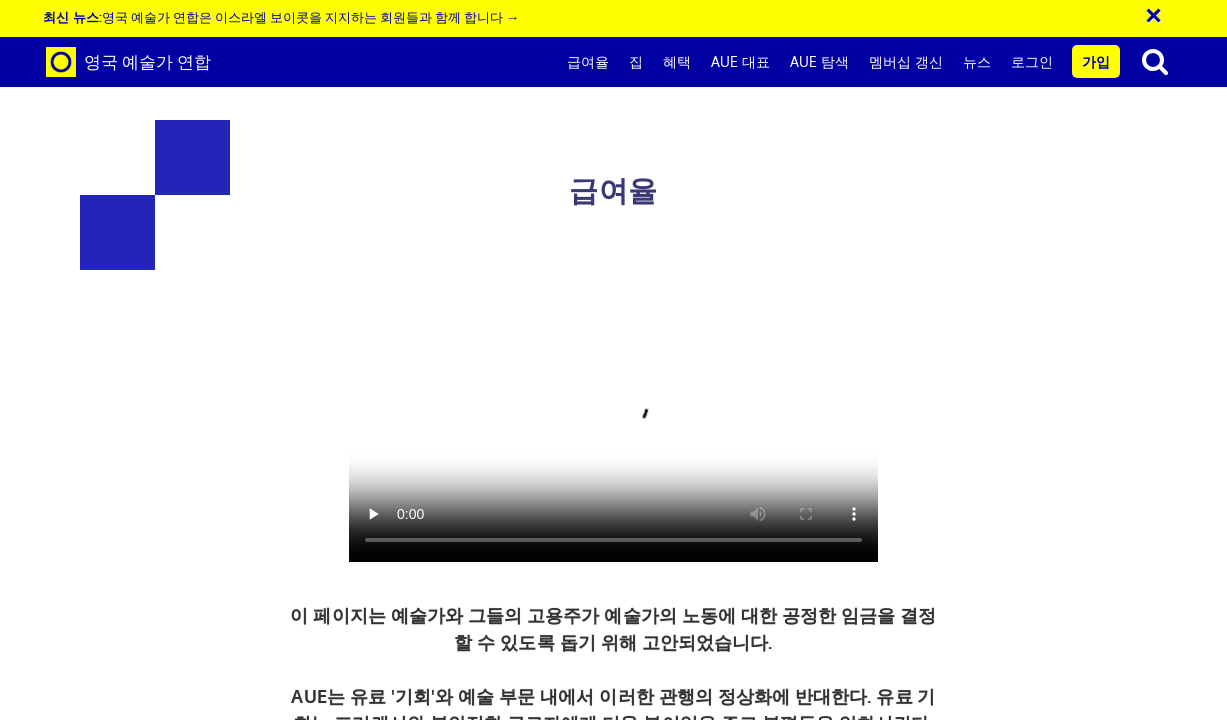 scroll, scrollTop: 1272, scrollLeft: 0, axis: vertical 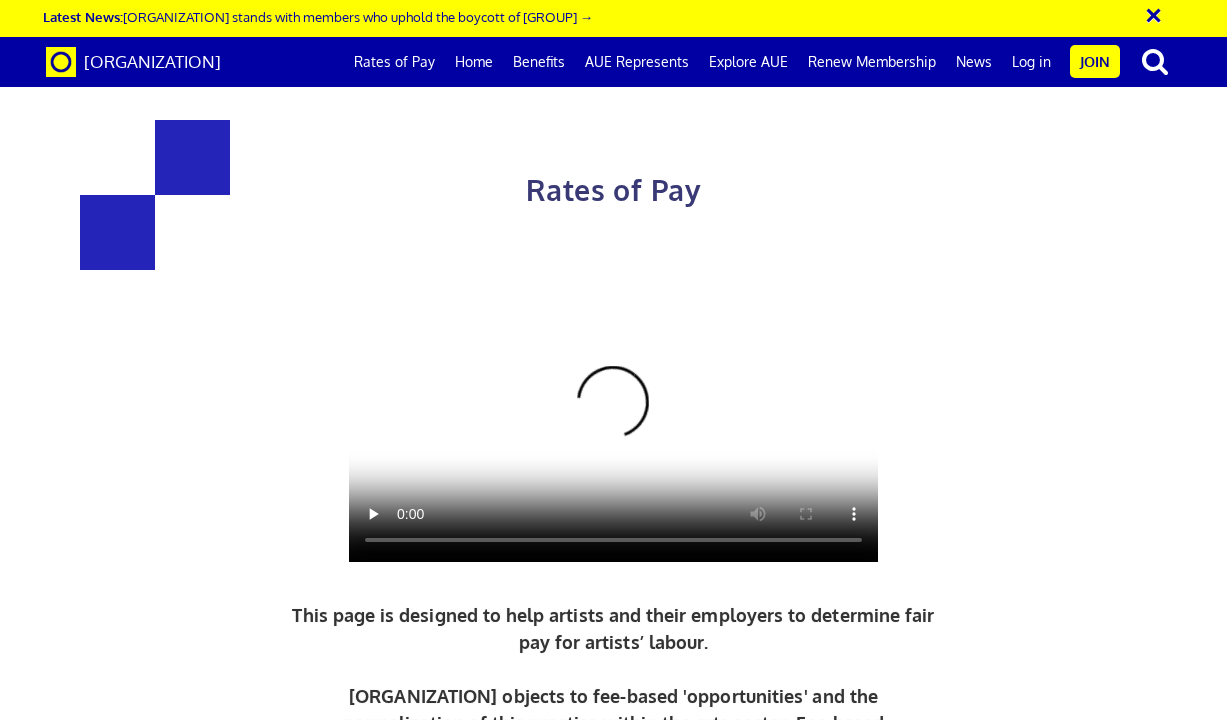 drag, startPoint x: 505, startPoint y: 184, endPoint x: 916, endPoint y: 238, distance: 414.53226 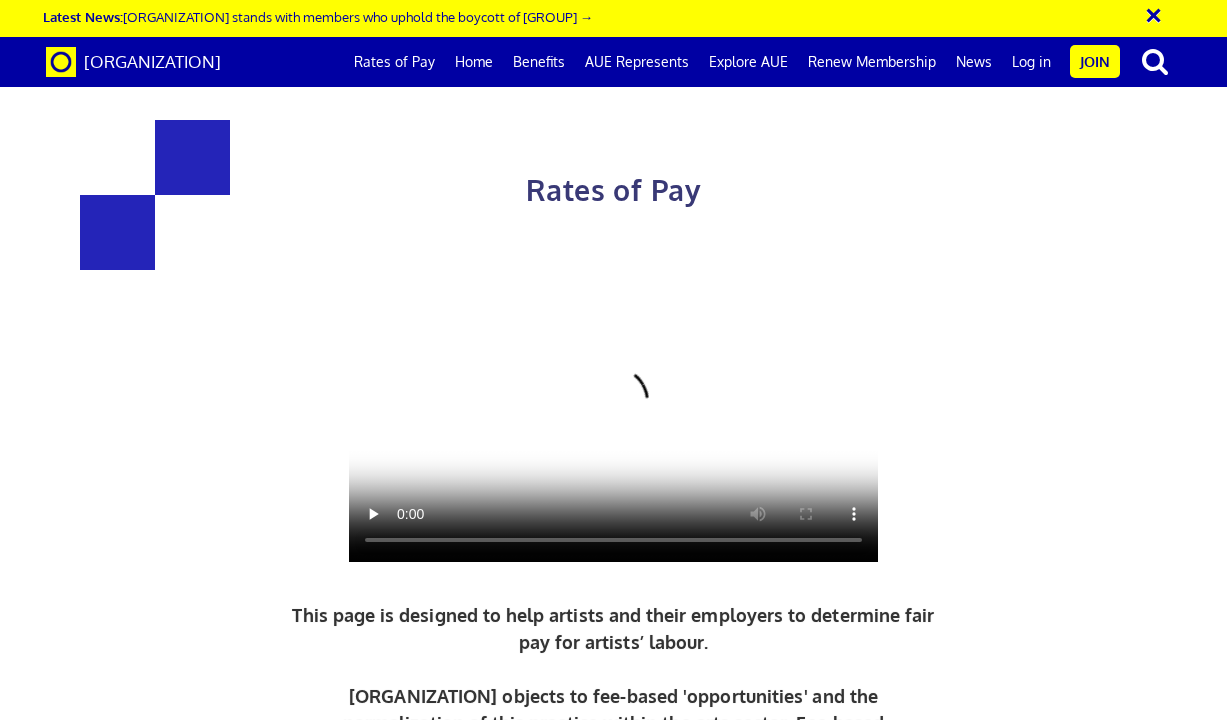 click on "Artists working in social practice may find it difficult to categorise long projects. For example, the cost of ten days' work could be paid by community partners over a period of 6 months. Artists who work in this way must still be careful to charge for their work properly." at bounding box center (742, 3686) 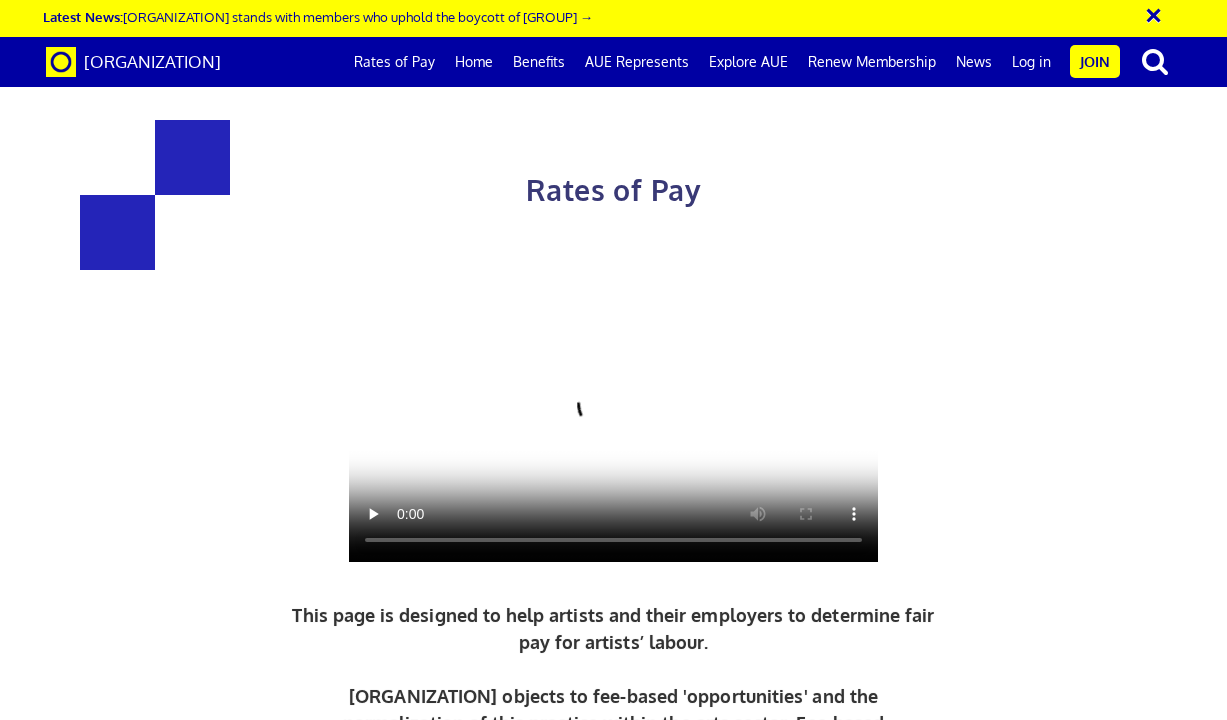 click on "Artists working in social practice may find it difficult to categorise long projects. For example, the cost of ten days' work could be paid by community partners over a period of 6 months. Artists who work in this way must still be careful to charge for their work properly." at bounding box center (742, 3686) 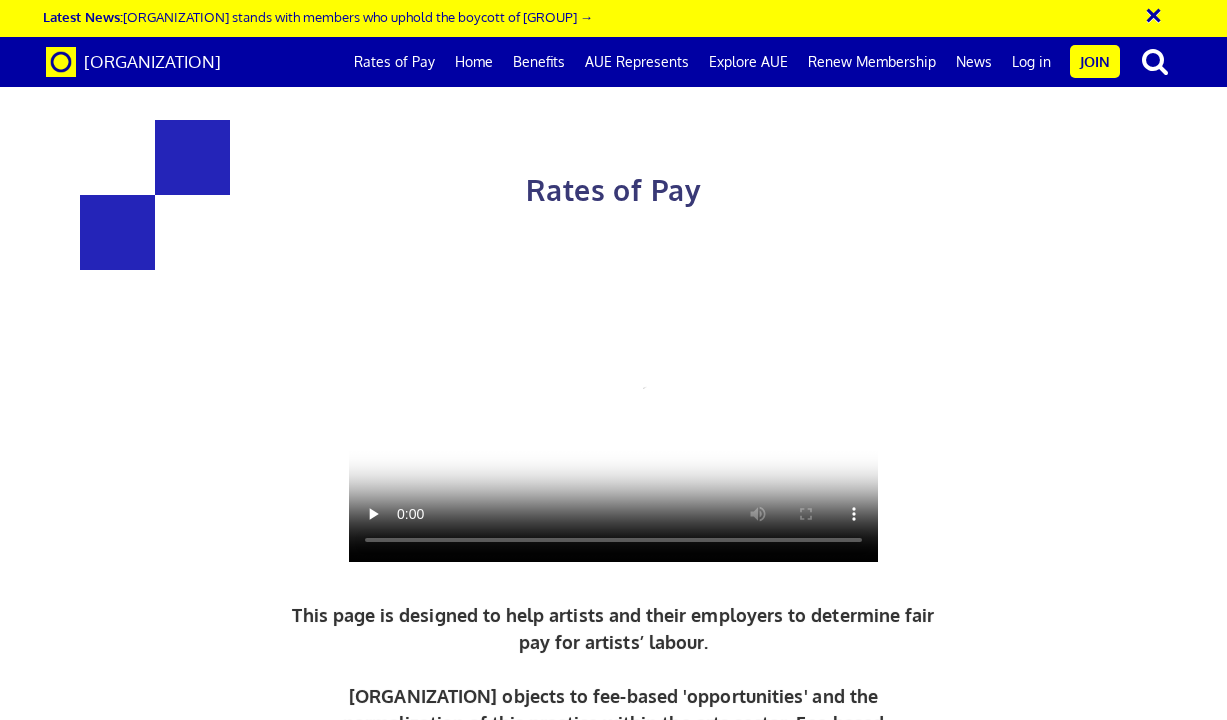 drag, startPoint x: 503, startPoint y: 183, endPoint x: 869, endPoint y: 248, distance: 371.72705 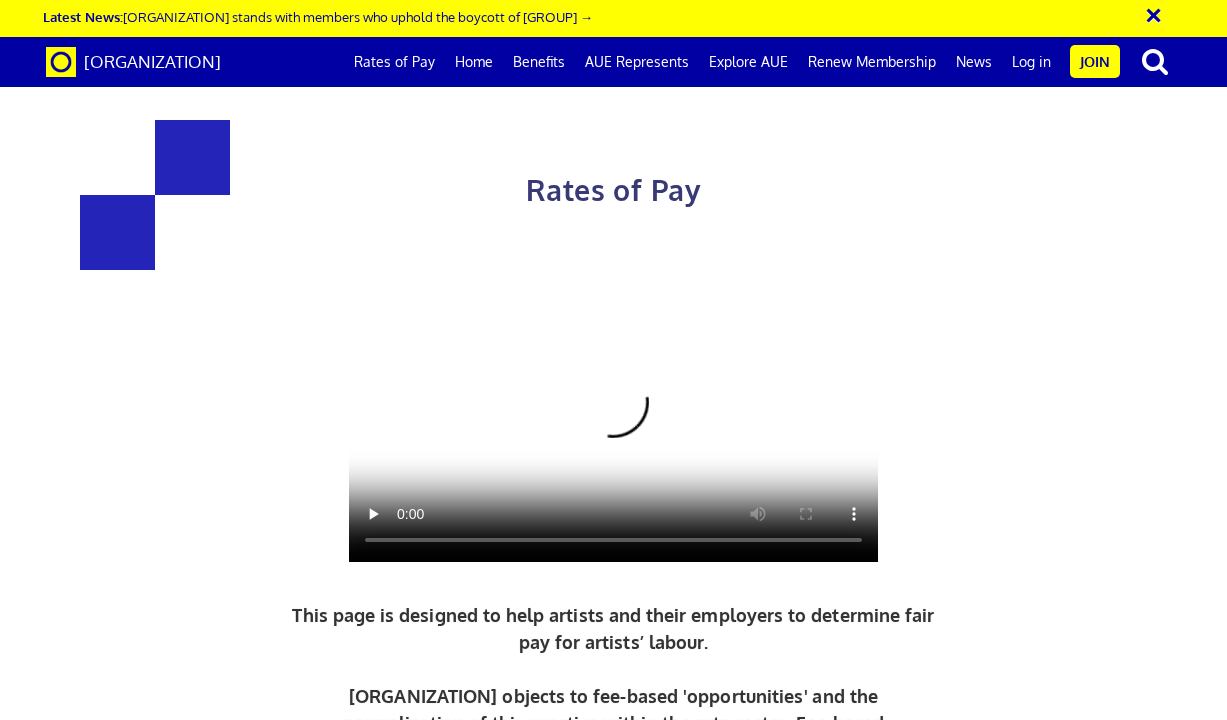 click on "예술가들이 사회적 실천에서 일하는 것은 긴 프로젝트를 분류하는 것이 어려울 수 있다. 예를 들어, 10일 근무 비용은 커뮤니티 파트너가 6개월 동안 지불할 수 있습니다. 이런 식으로 일하는 예술가들은 여전히 그들의 작품에 대한 적절한 비용을 청구하기 위해 주의를 기울여야 한다." at bounding box center [742, 3686] 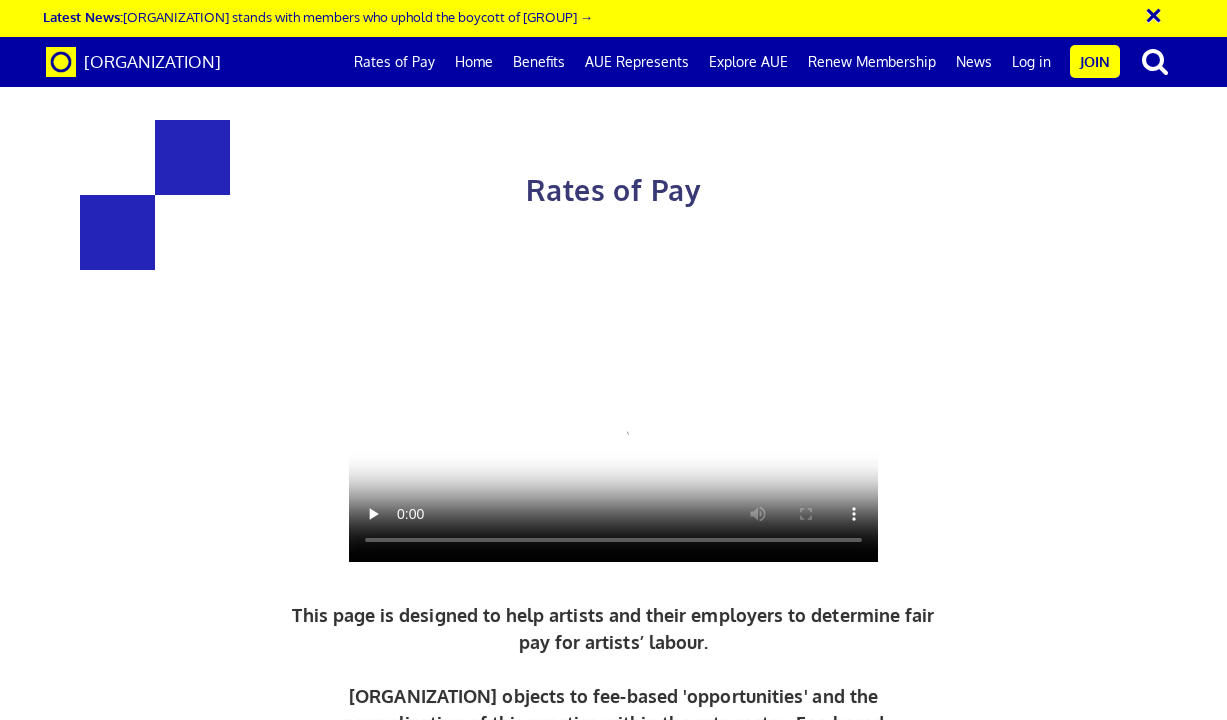 click on "예술가들이 사회적 실천에서 일하는 것은 긴 프로젝트를 분류하는 것이 어려울 수 있다. 예를 들어, 10일 근무 비용은 커뮤니티 파트너가 6개월 동안 지불할 수 있습니다. 이런 식으로 일하는 예술가들은 여전히 그들의 작품에 대한 적절한 비용을 청구하기 위해 주의를 기울여야 한다." at bounding box center [742, 3686] 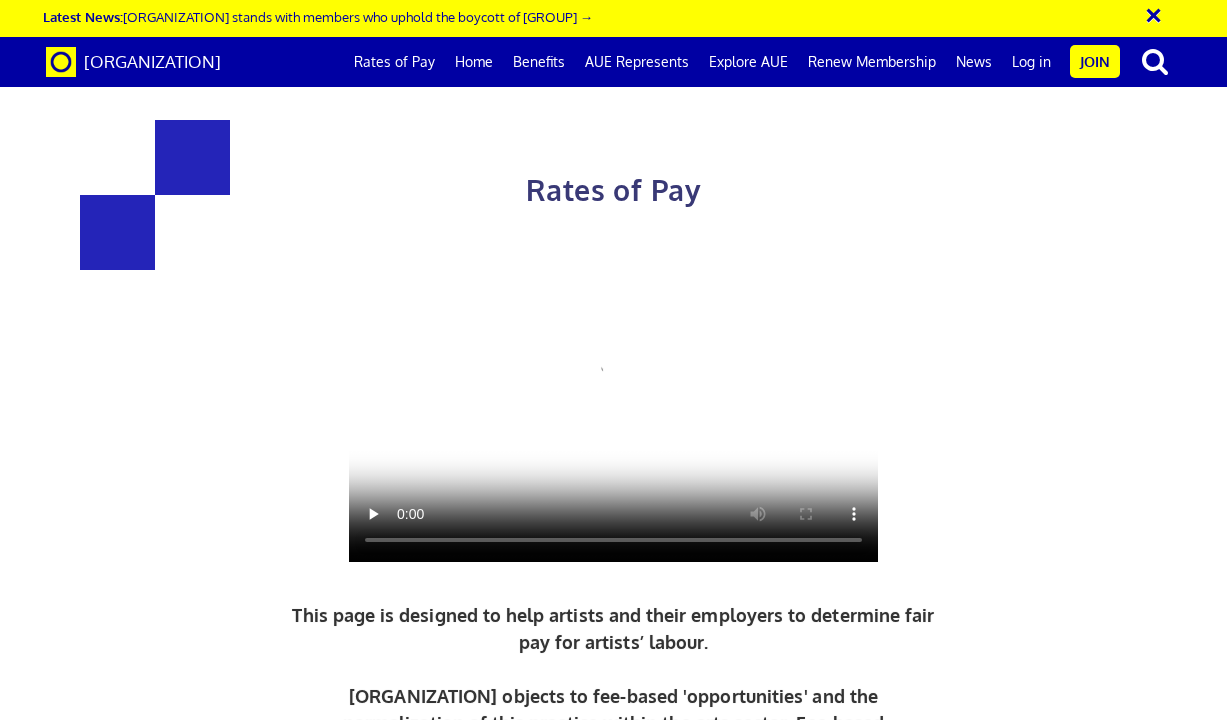 drag, startPoint x: 651, startPoint y: 202, endPoint x: 901, endPoint y: 238, distance: 252.5787 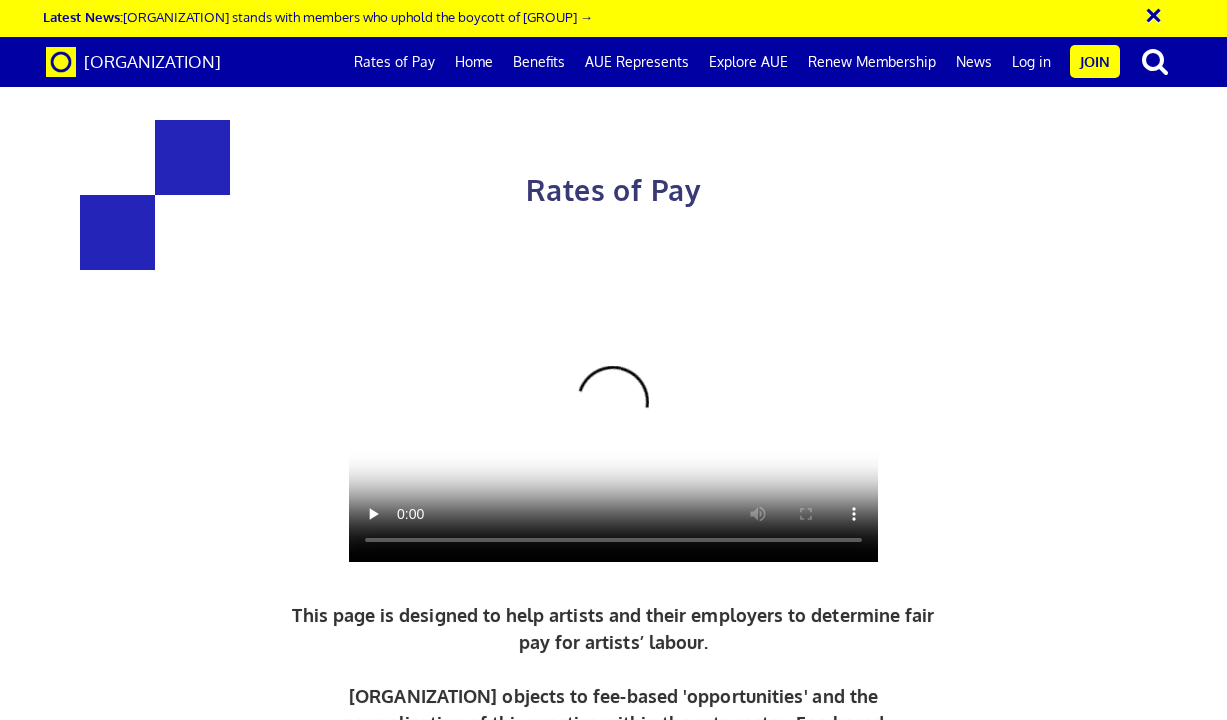 click on "예술가들이 사회적 실천에서 일하는 것은 긴 프로젝트를 분류하는 것이 어려울 수 있다. 예를 들어, 10일 근무 비용은 커뮤니티 파트너가 6개월 동안 지불할 수 있습니다. 이런 식으로 일하는 예술가들은 여전히 그들의 작품에 대한 적절한 비용을 청구하기 위해 주의를 기울여야 한다." at bounding box center [742, 3686] 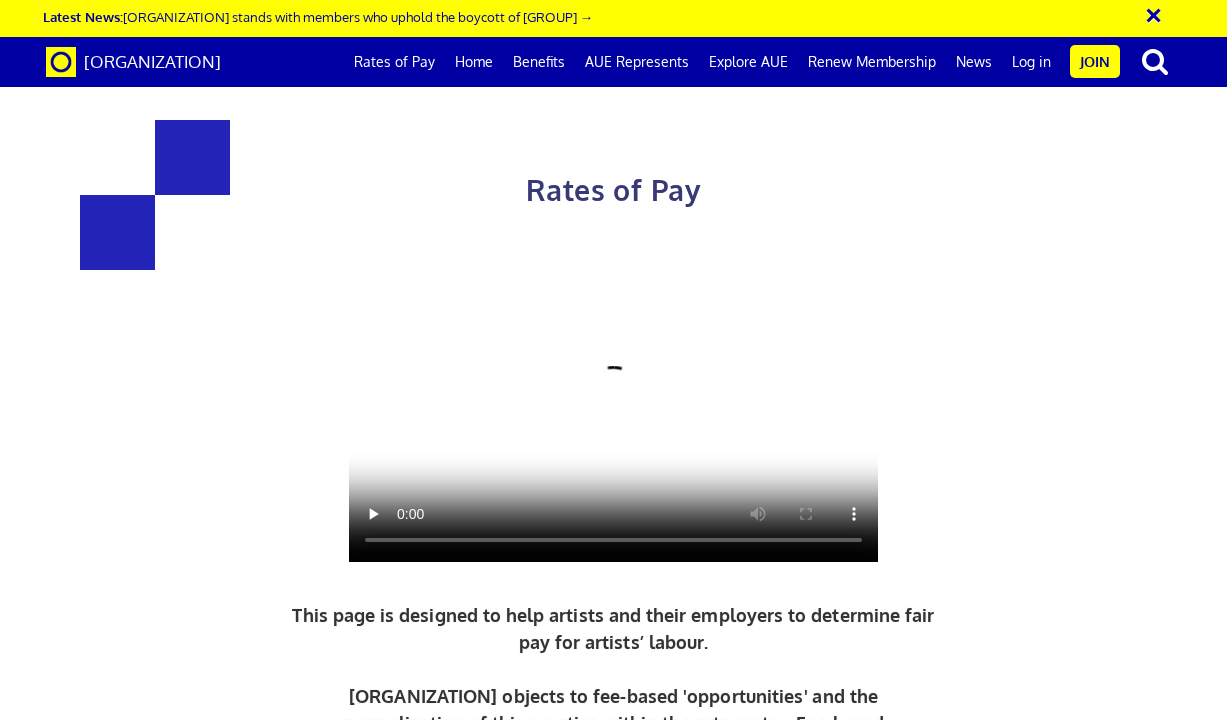click on "예술가들이 사회적 실천에서 일하는 것은 긴 프로젝트를 분류하는 것이 어려울 수 있다. 예를 들어, 10일 근무 비용은 커뮤니티 파트너가 6개월 동안 지불할 수 있습니다. 이런 식으로 일하는 예술가들은 여전히 그들의 작품에 대한 적절한 비용을 청구하기 위해 주의를 기울여야 한다." at bounding box center (742, 3686) 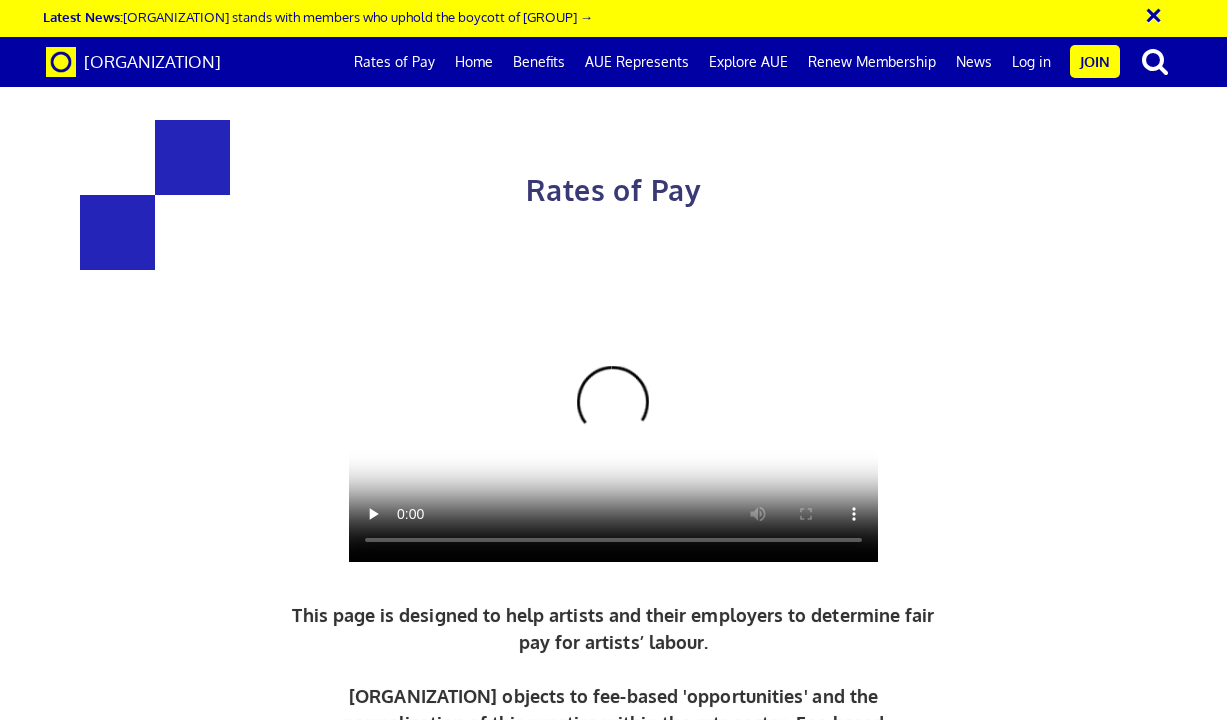 drag, startPoint x: 507, startPoint y: 206, endPoint x: 841, endPoint y: 246, distance: 336.3867 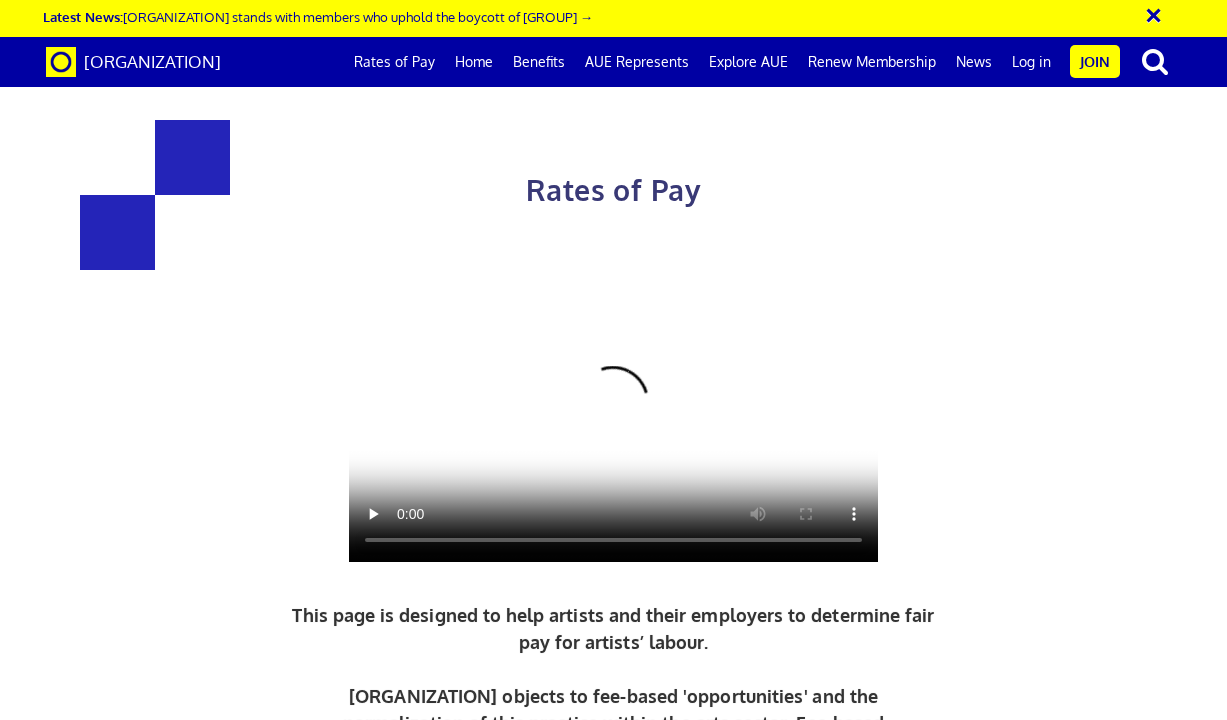 click on "예술가들이 사회적 실천에서 일하는 것은 긴 프로젝트를 분류하는 것이 어려울 수 있다. 예를 들어, 10일 근무 비용은 커뮤니티 파트너가 6개월 동안 지불할 수 있습니다. 이런 식으로 일하는 예술가들은 여전히 그들의 작품에 대한 적절한 비용을 청구하기 위해 주의를 기울여야 한다." at bounding box center [742, 3686] 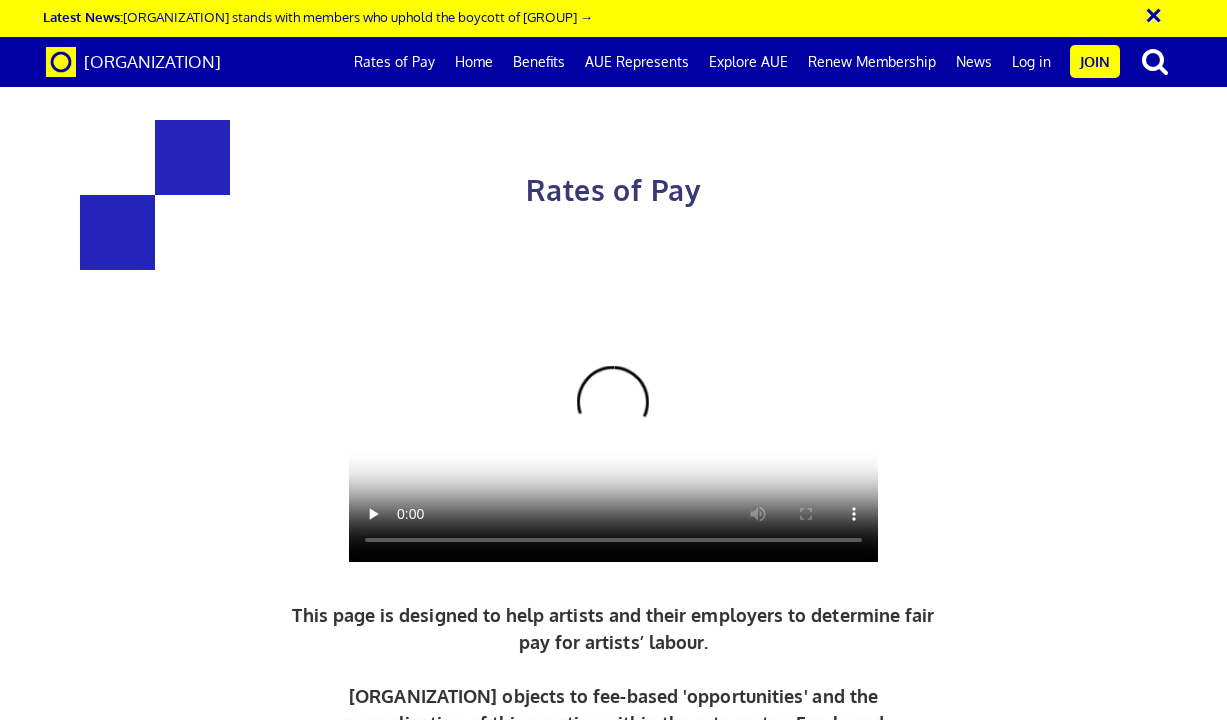 click on "예술가들이 사회적 실천에서 일하는 것은 긴 프로젝트를 분류하는 것이 어려울 수 있다. 예를 들어, 10일 근무 비용은 커뮤니티 파트너가 6개월 동안 지불할 수 있습니다. 이런 식으로 일하는 예술가들은 여전히 그들의 작품에 대한 적절한 비용을 청구하기 위해 주의를 기울여야 한다." at bounding box center [742, 3686] 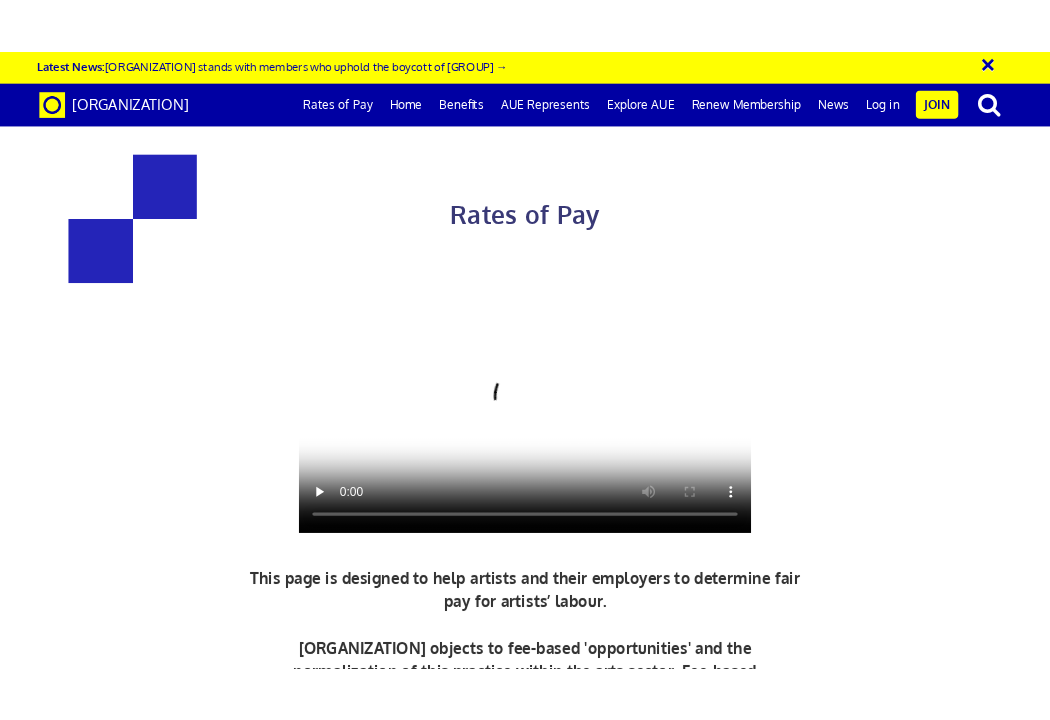 scroll, scrollTop: 827, scrollLeft: 0, axis: vertical 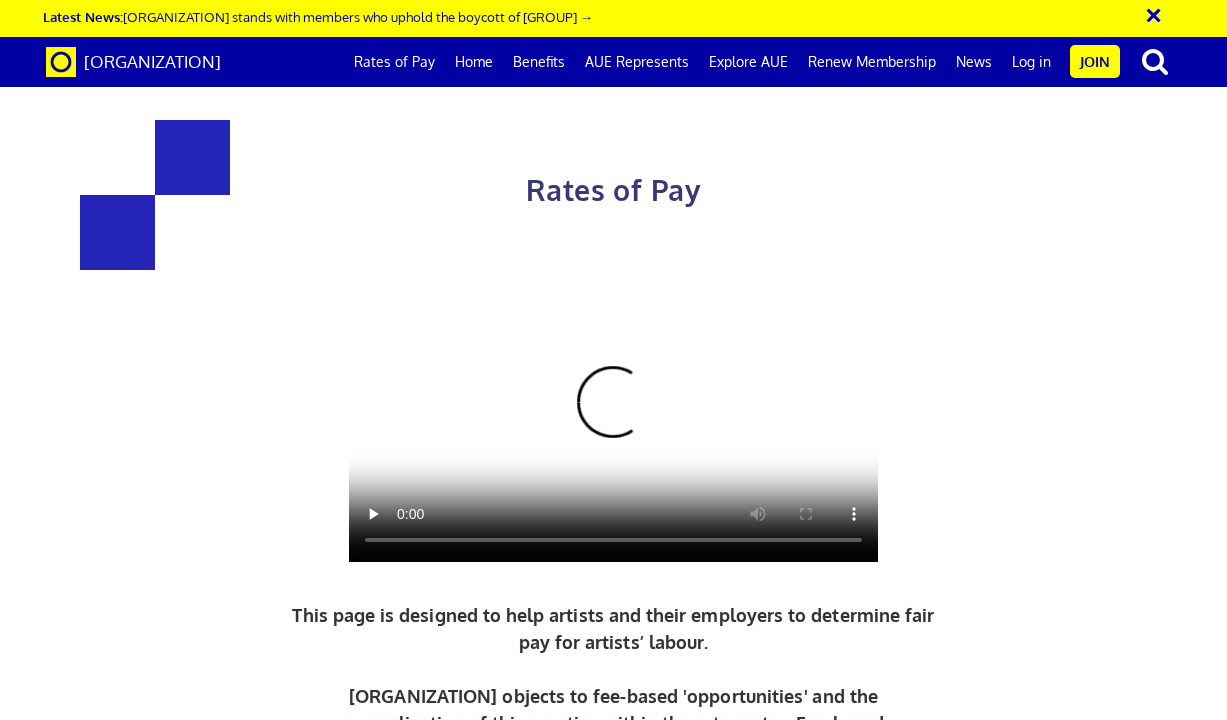 drag, startPoint x: 279, startPoint y: 437, endPoint x: 530, endPoint y: 436, distance: 251.002 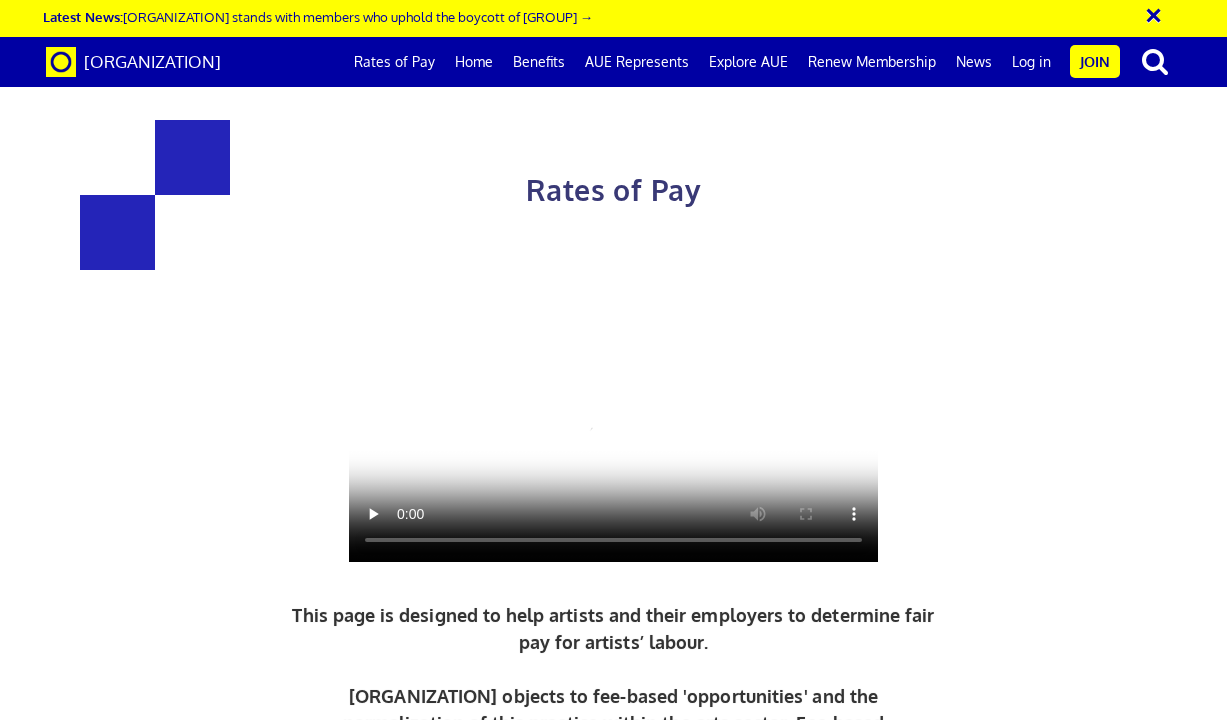 click on "£352.01 a day" at bounding box center [394, 1305] 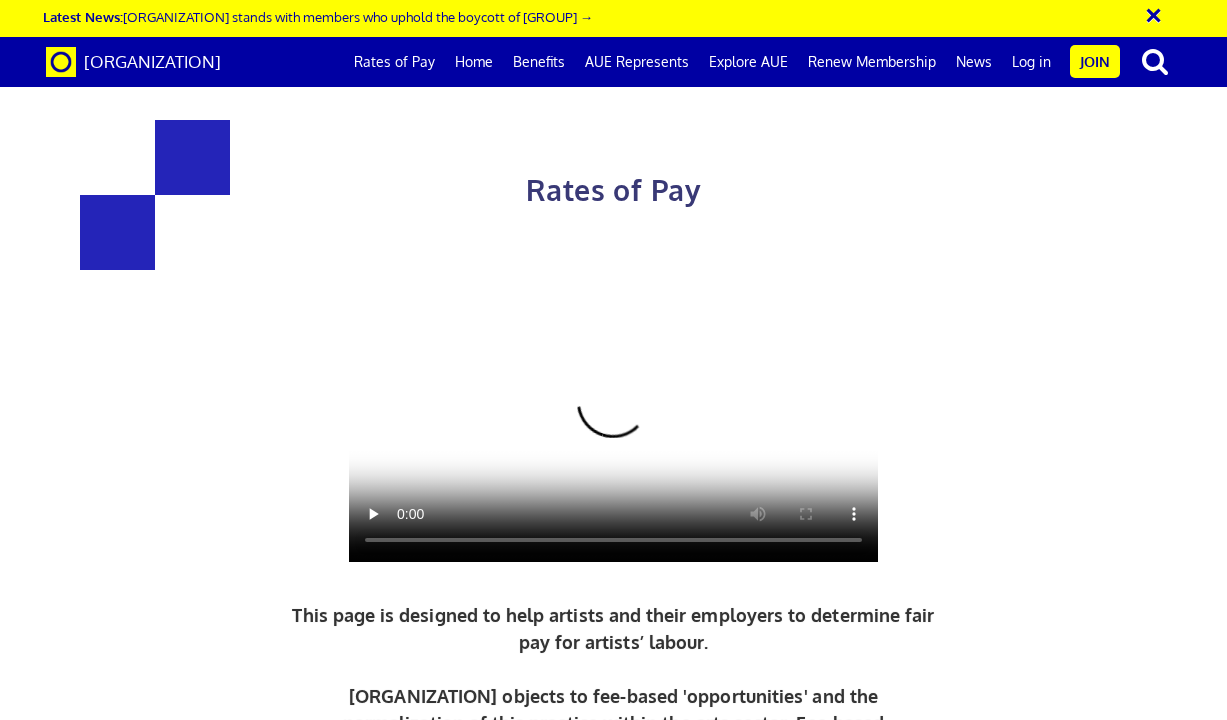 click on "£352.01 a day" at bounding box center (394, 1305) 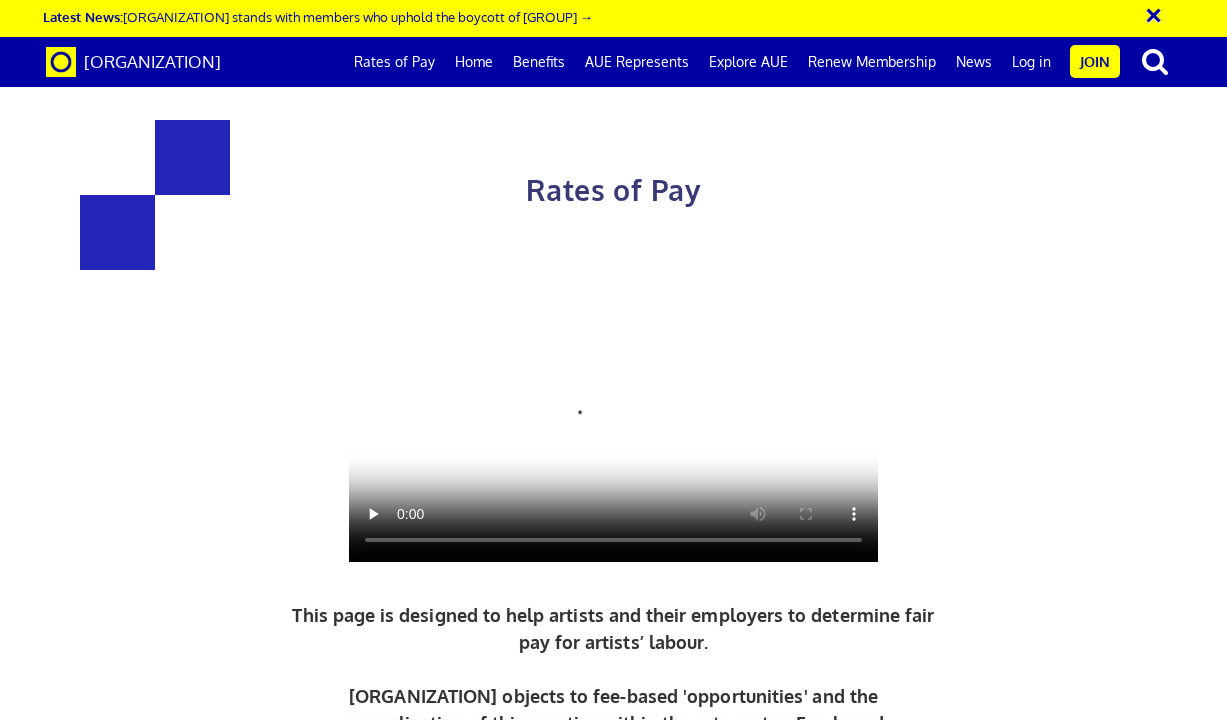 drag, startPoint x: 278, startPoint y: 437, endPoint x: 488, endPoint y: 438, distance: 210.00238 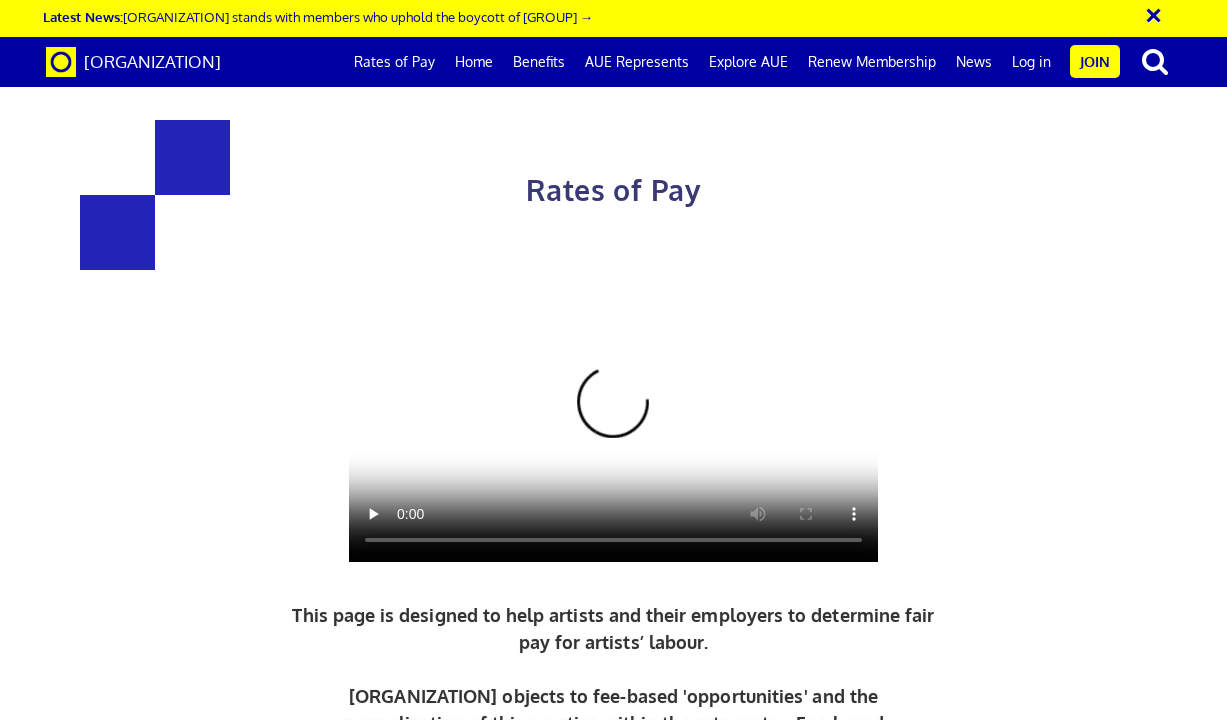 click on "£352.01 a day" at bounding box center (394, 1305) 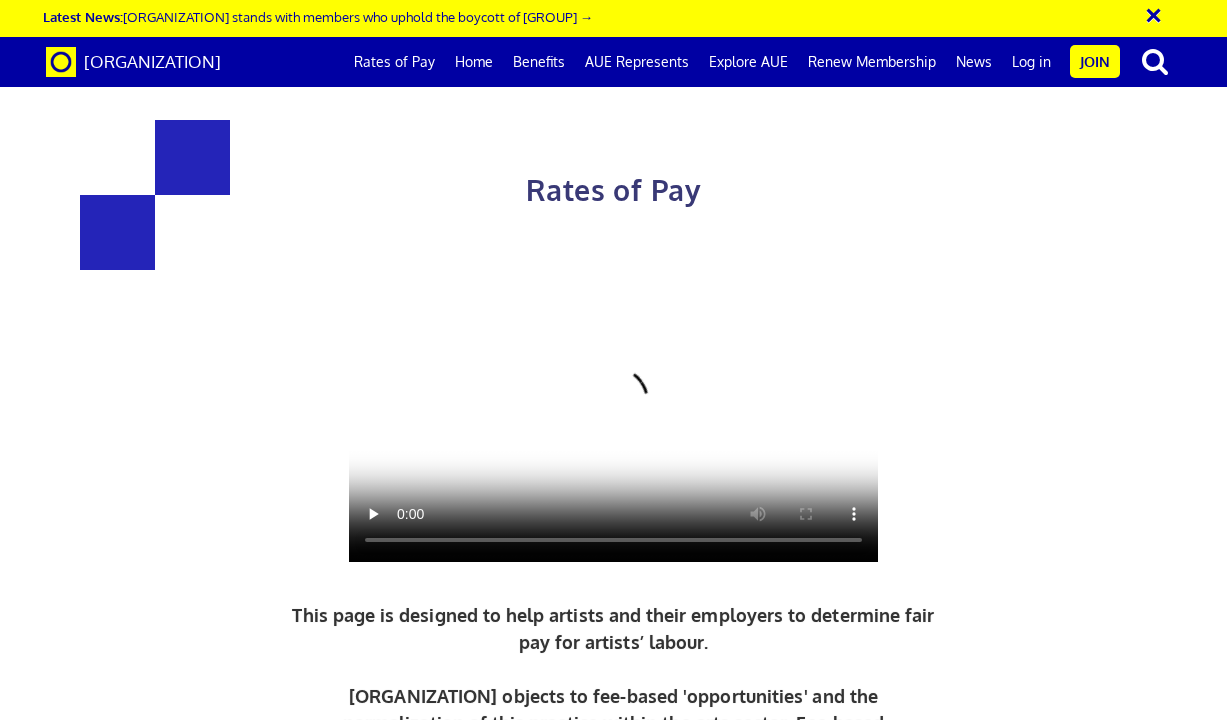 copy on "352.01 a day" 